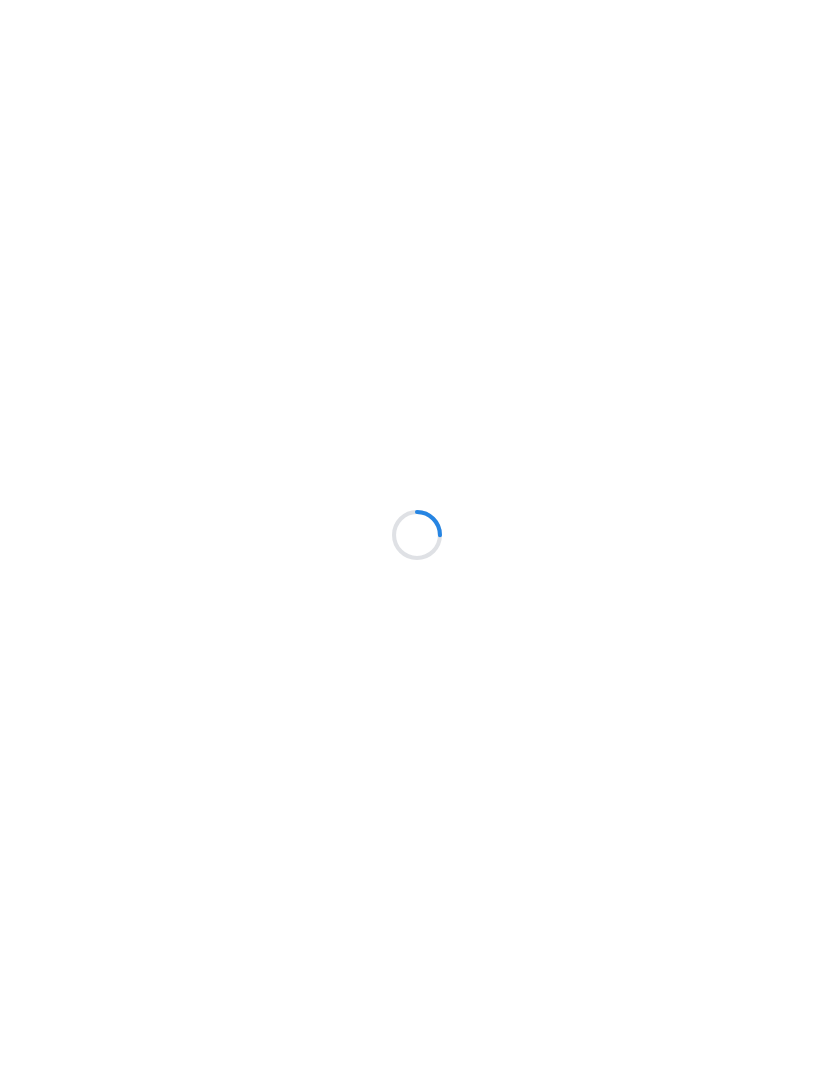 scroll, scrollTop: 0, scrollLeft: 0, axis: both 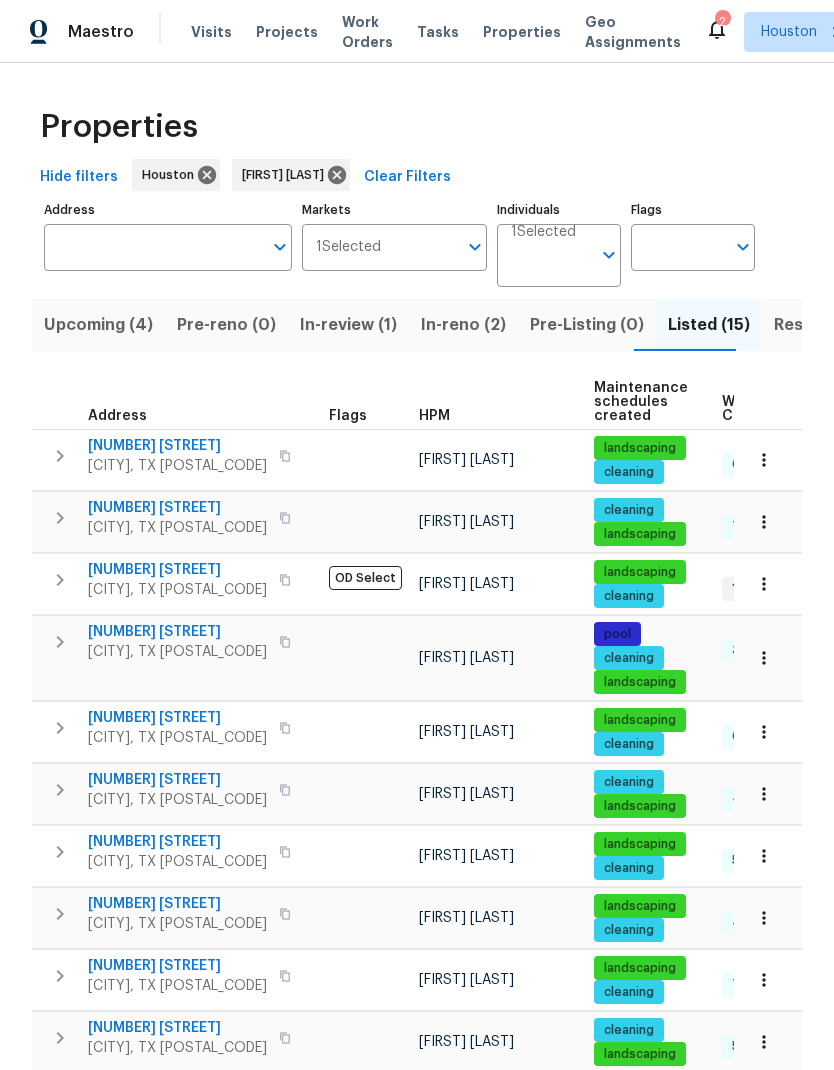 click on "In-reno (2)" at bounding box center (463, 325) 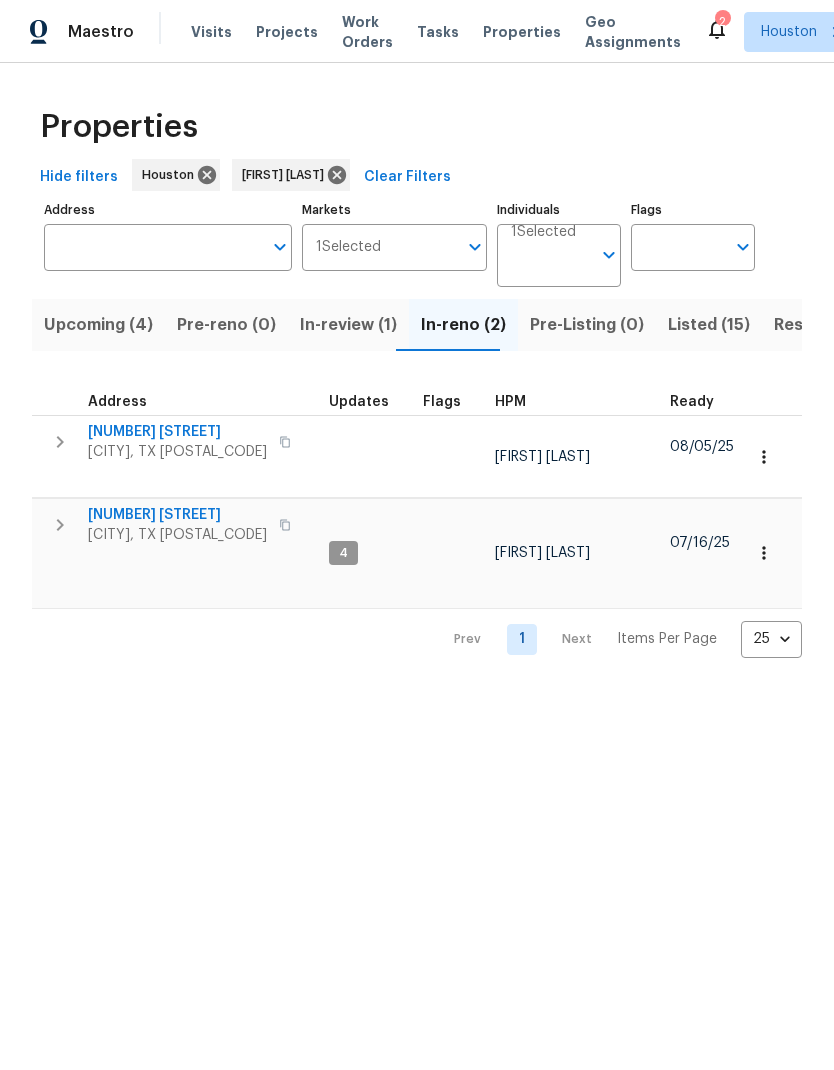 click on "[NUMBER] [STREET]" at bounding box center [177, 515] 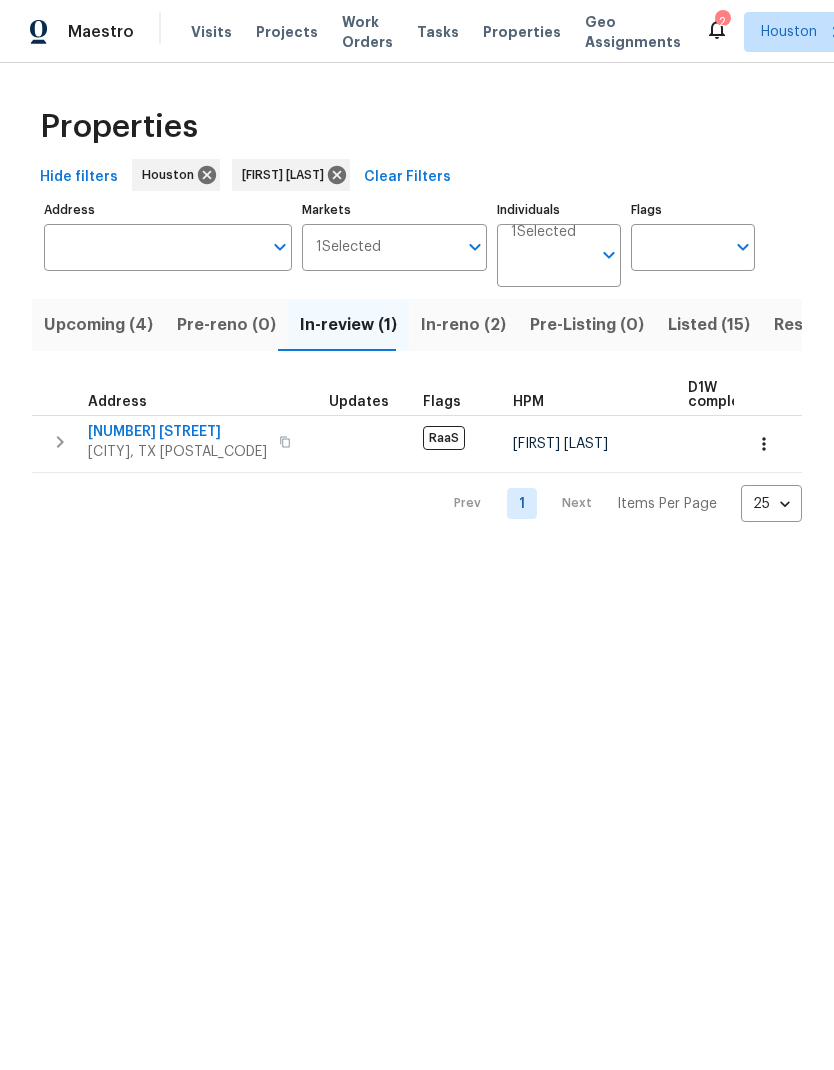 click on "[NUMBER] [STREET]" at bounding box center (177, 432) 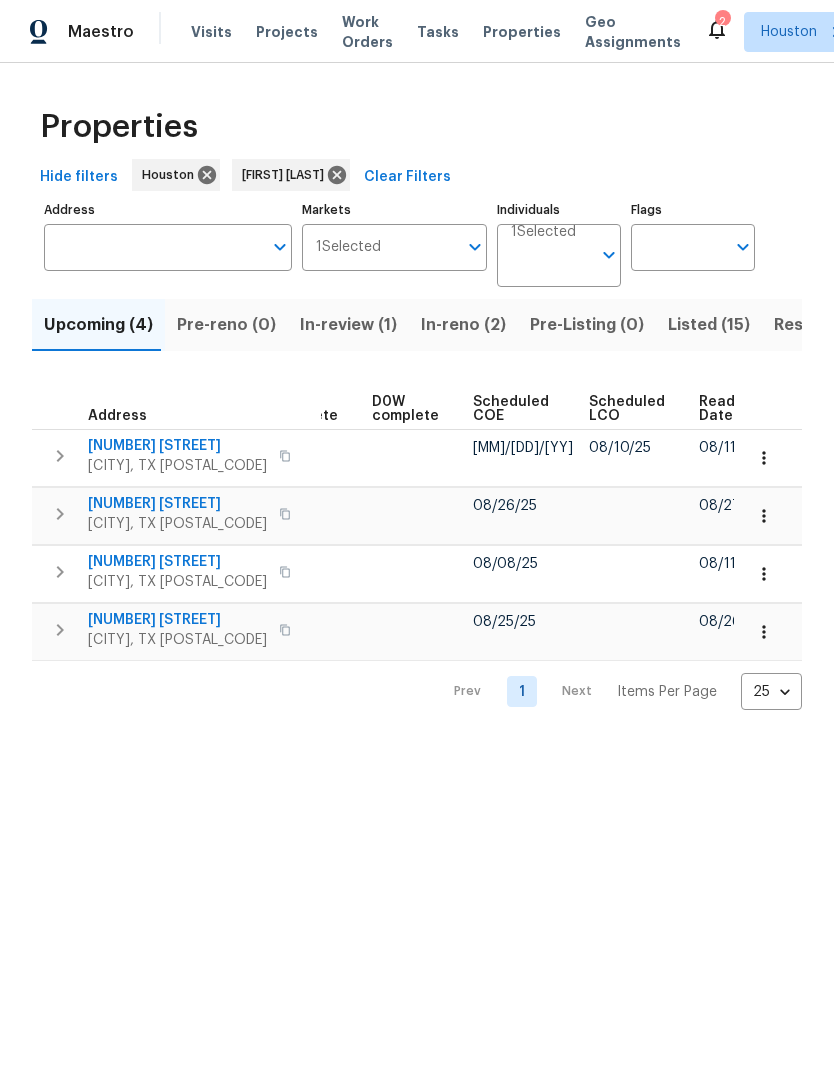scroll, scrollTop: 0, scrollLeft: 501, axis: horizontal 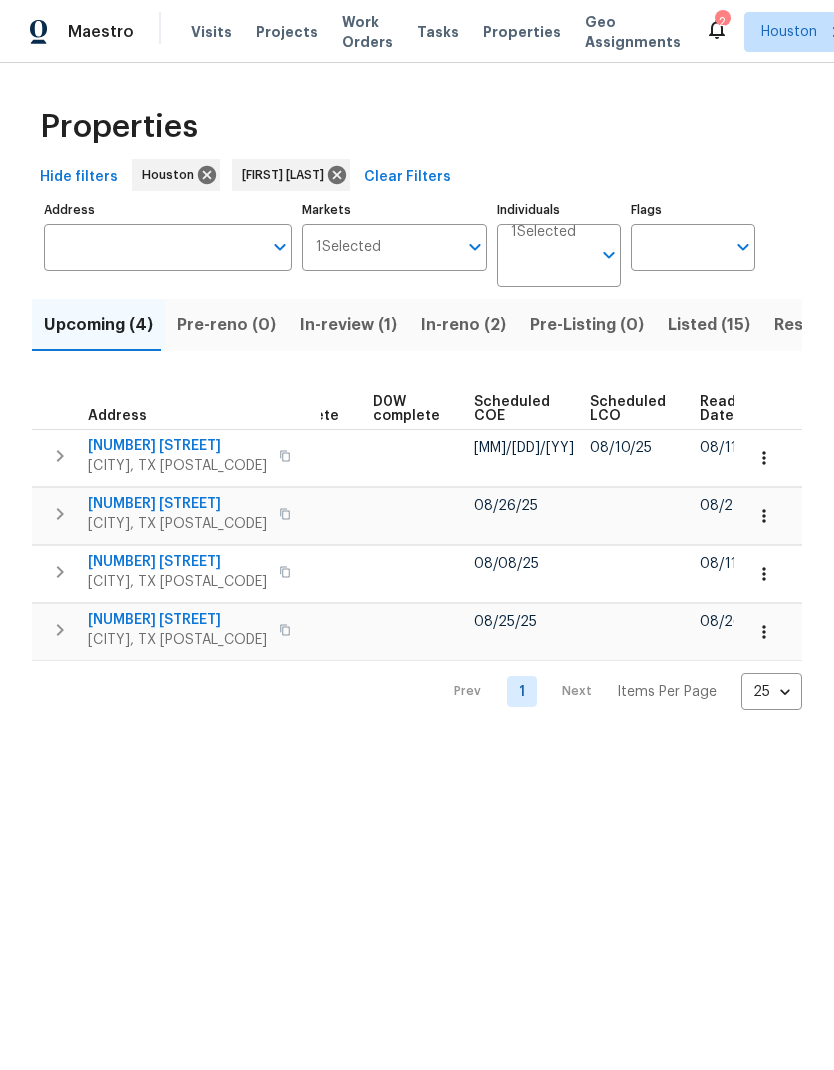 click on "Ready Date" at bounding box center [723, 409] 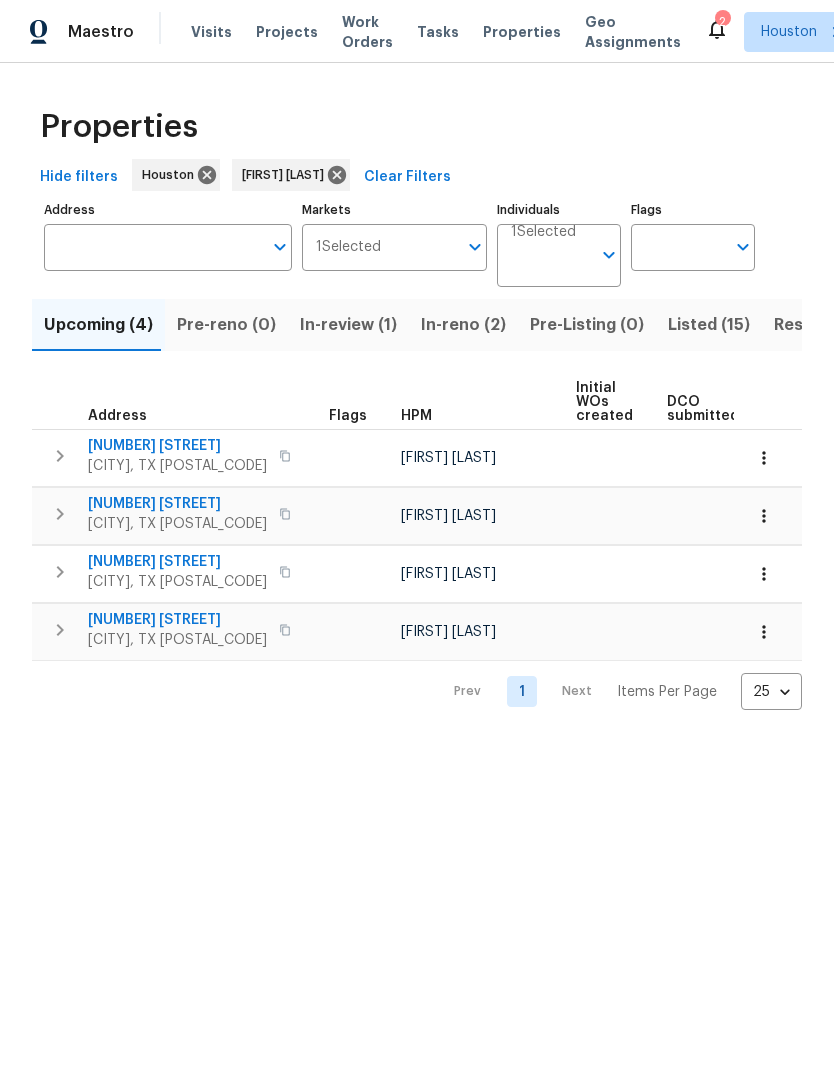 scroll, scrollTop: 0, scrollLeft: 0, axis: both 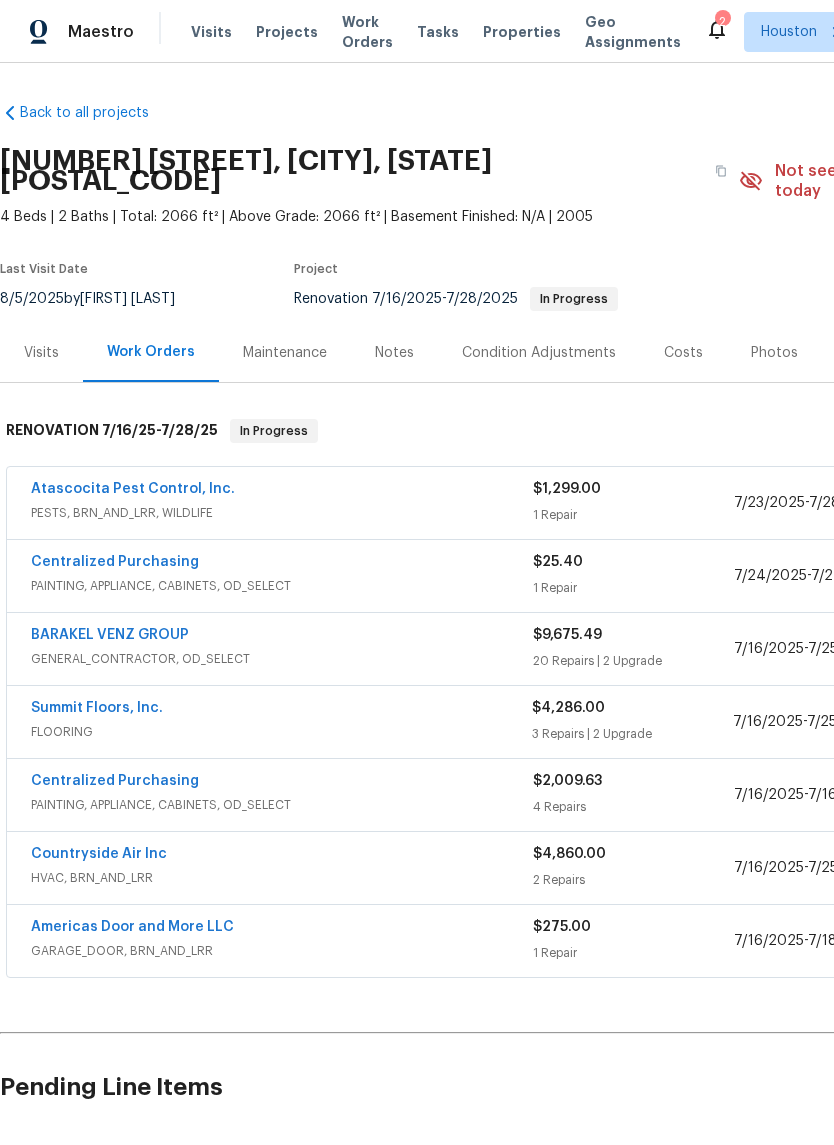 click on "Atascocita Pest Control, Inc." at bounding box center (133, 489) 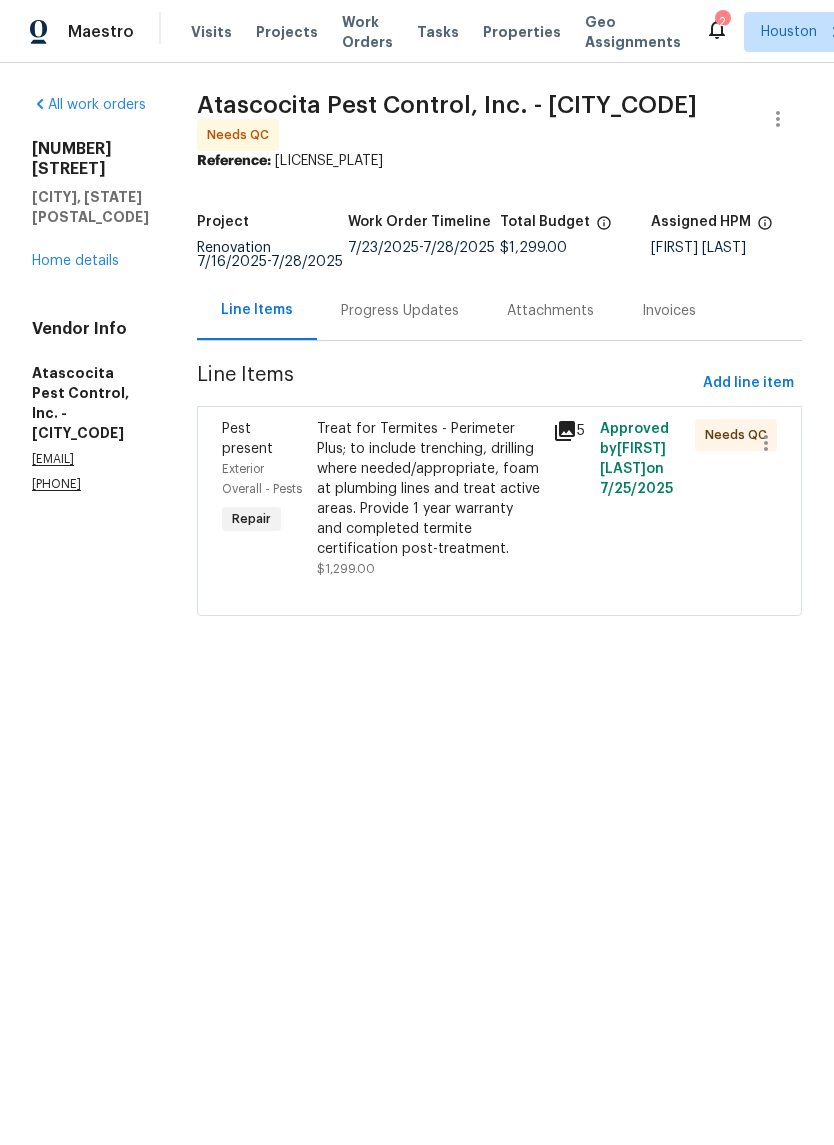 click on "Progress Updates" at bounding box center (400, 311) 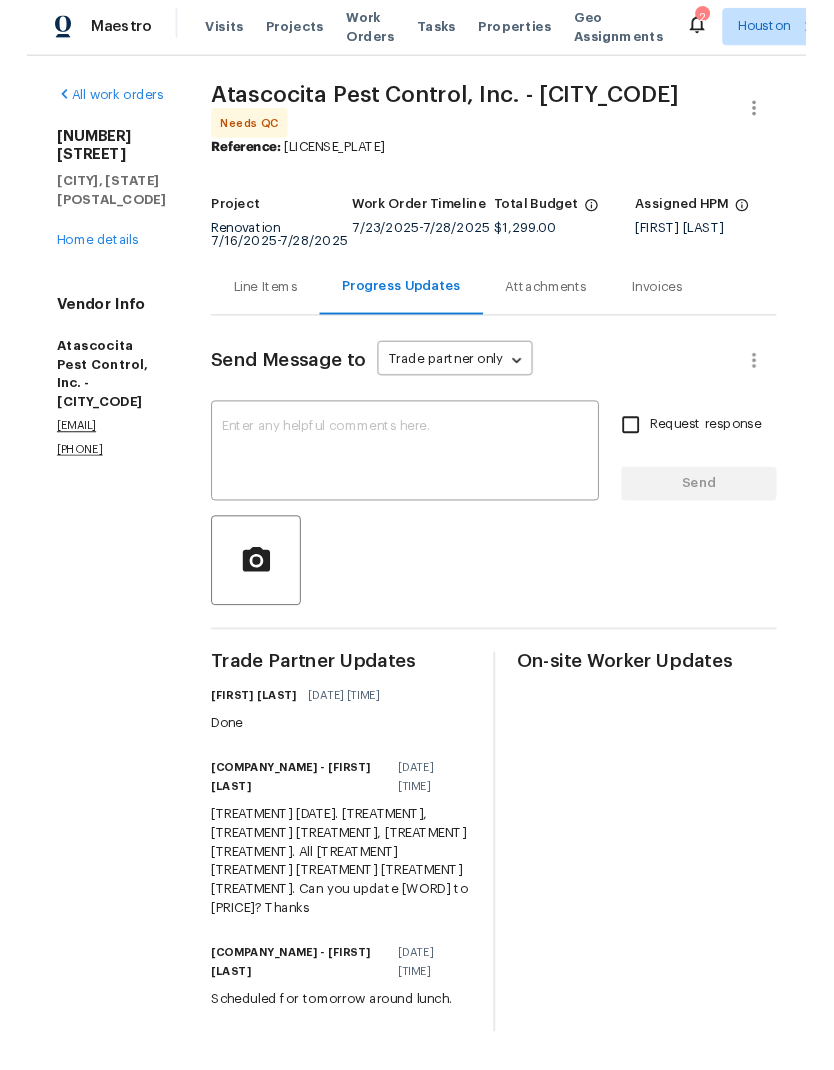 scroll, scrollTop: 0, scrollLeft: 0, axis: both 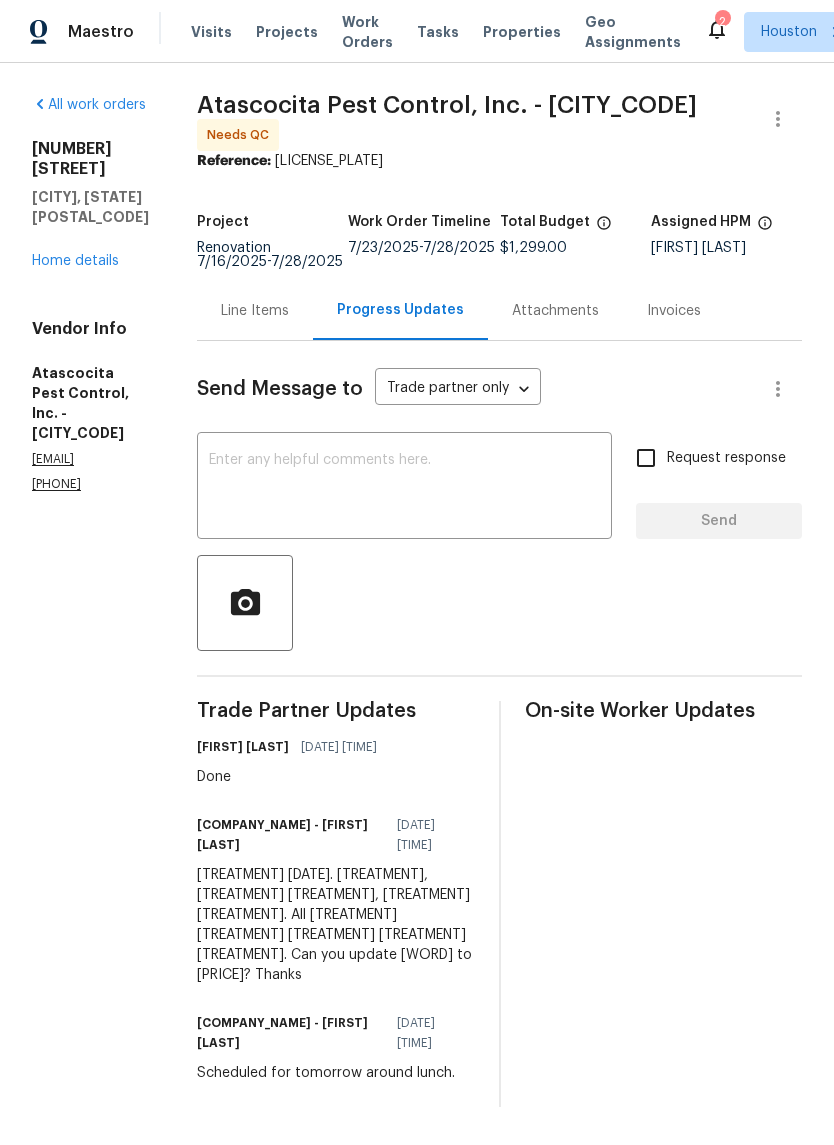 click on "Line Items" at bounding box center [255, 310] 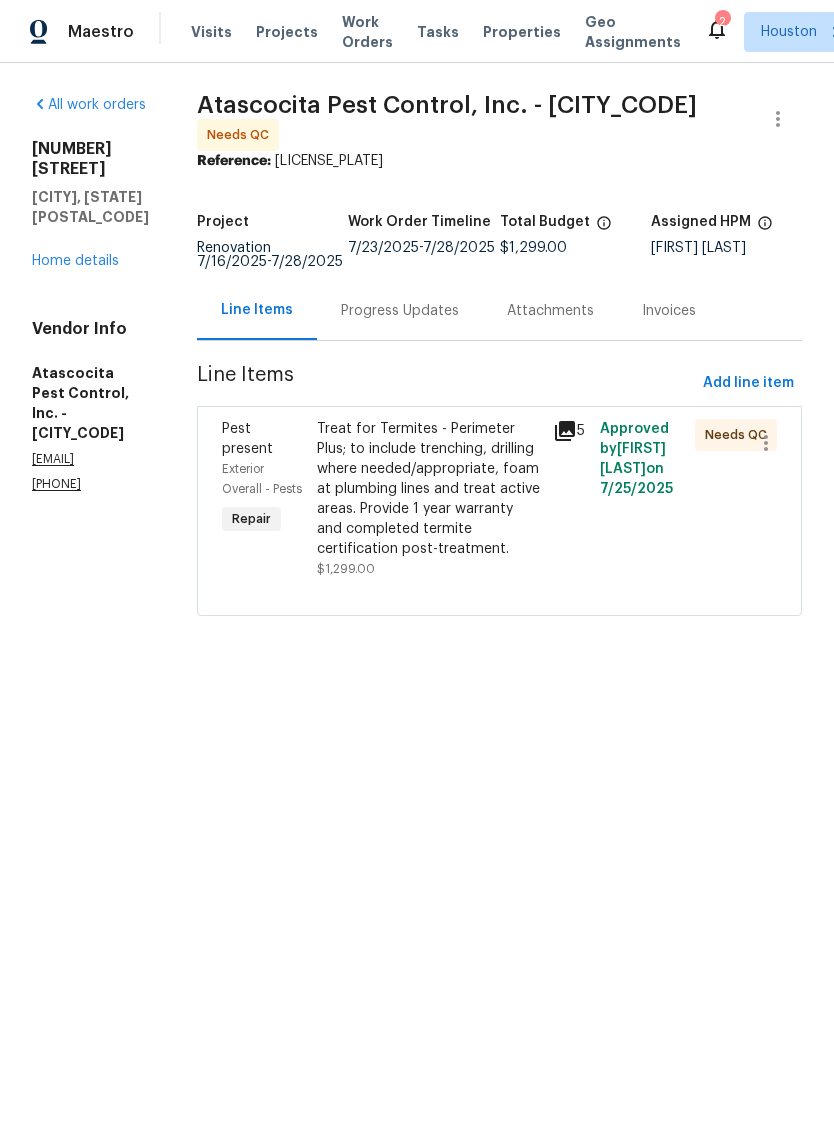 click on "Treat for Termites - Perimeter Plus; to include trenching, drilling where needed/appropriate, foam at plumbing lines and treat active areas. Provide 1 year warranty and completed termite certification post-treatment." at bounding box center (429, 489) 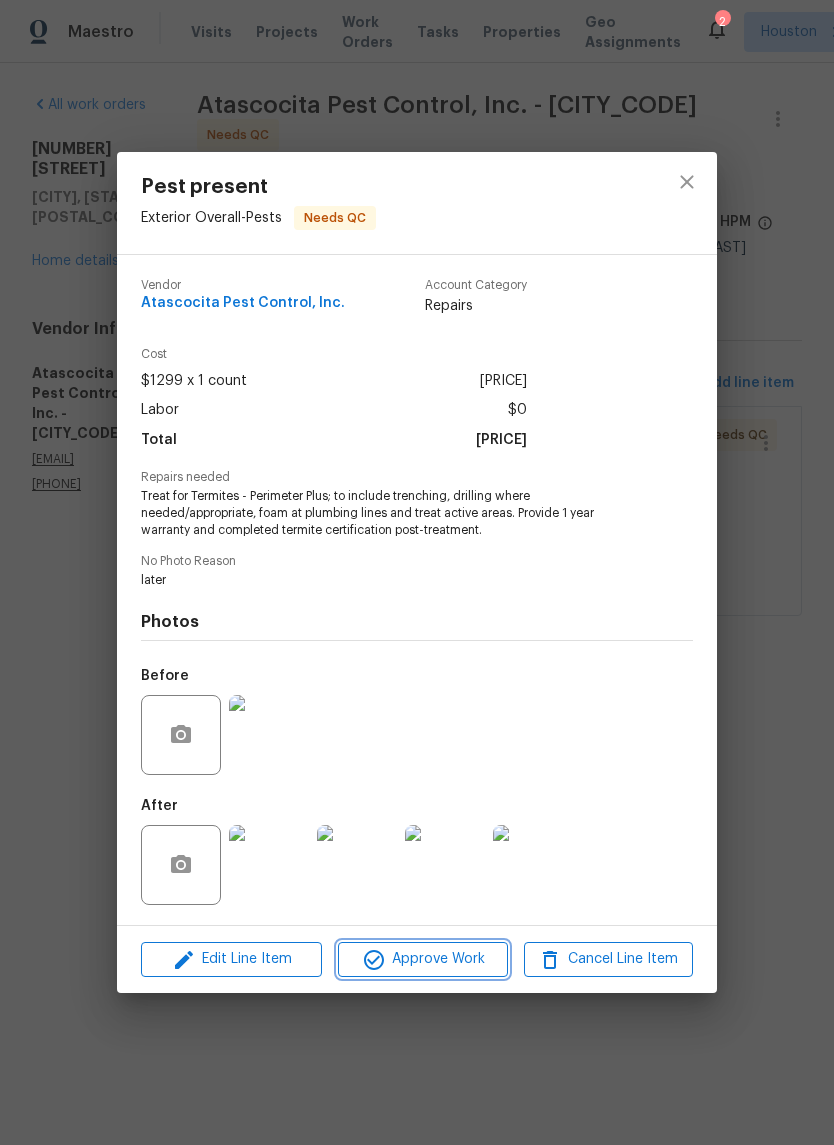 click on "Approve Work" at bounding box center (422, 959) 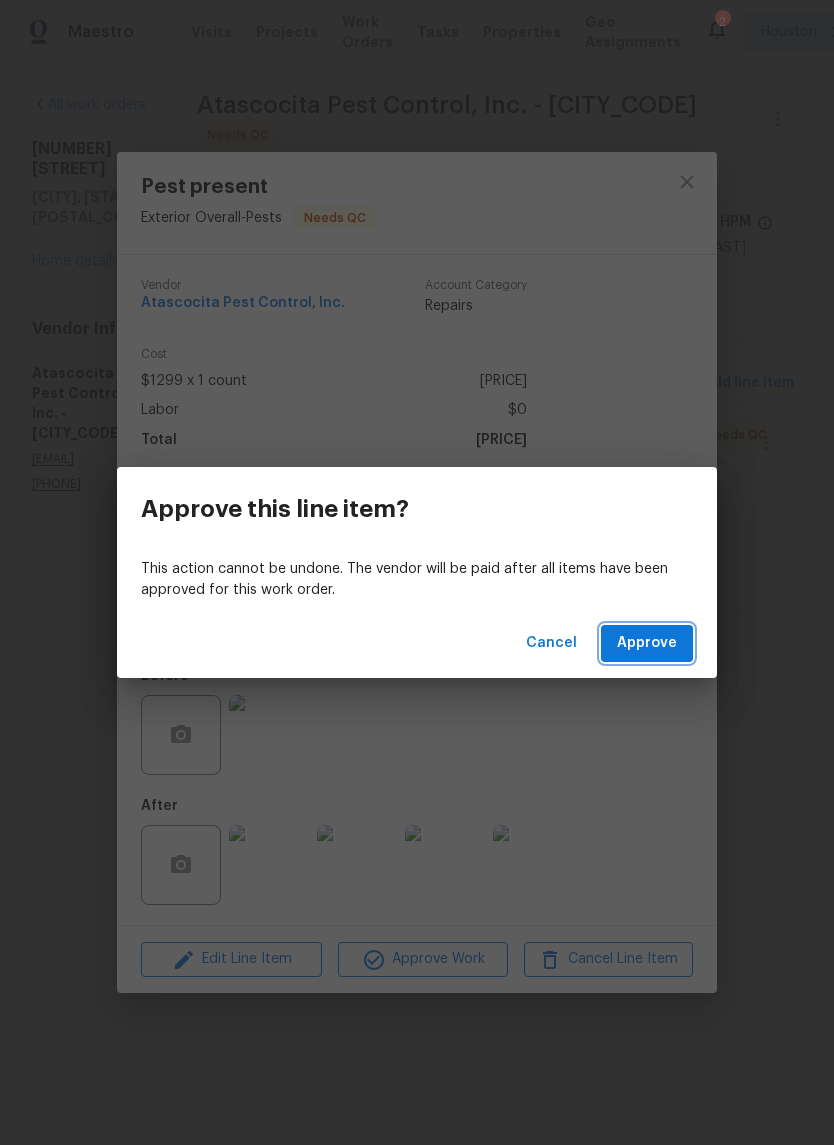 click on "Approve" at bounding box center (647, 643) 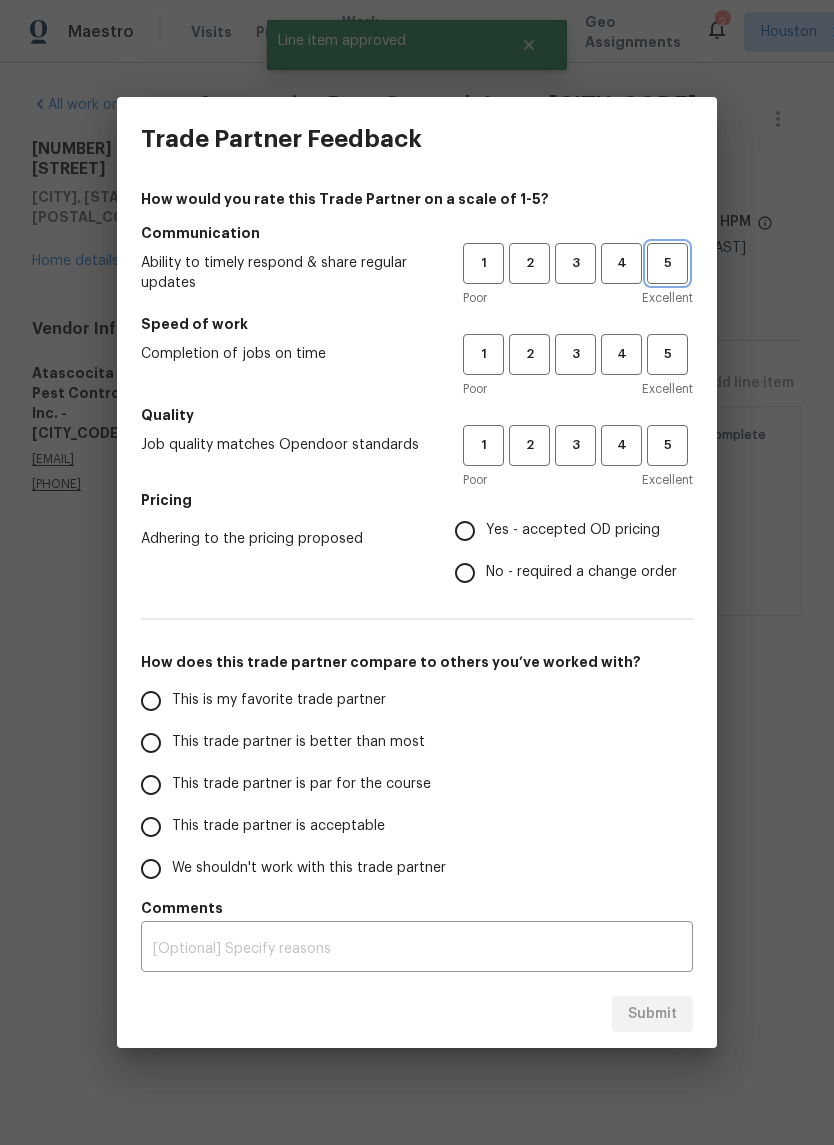 click on "5" at bounding box center [667, 263] 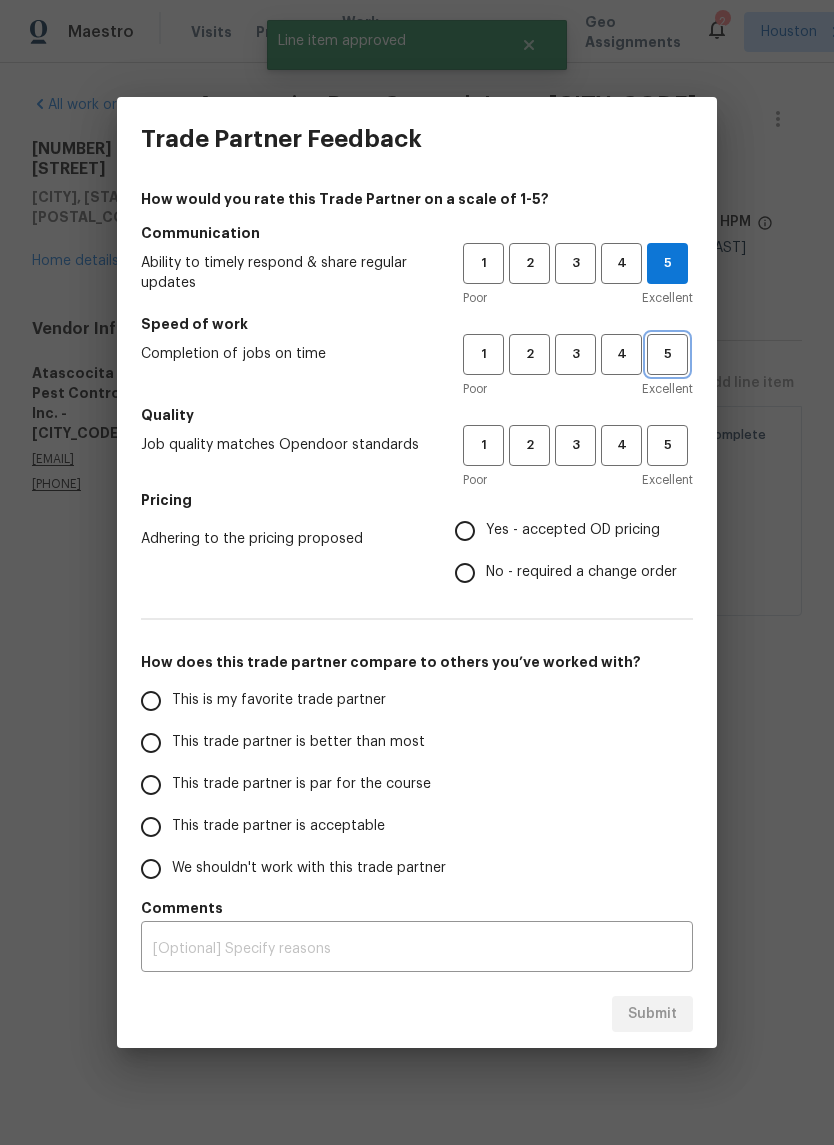 click on "5" at bounding box center [667, 354] 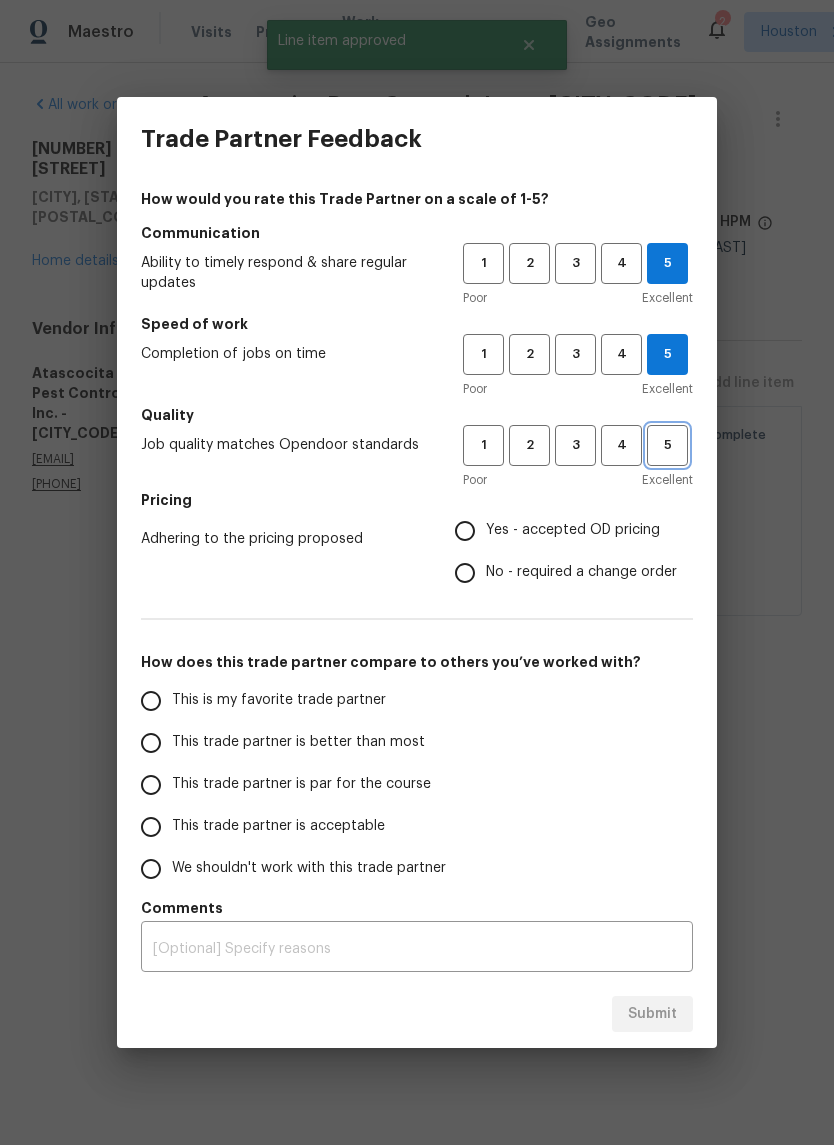 click on "5" at bounding box center (667, 445) 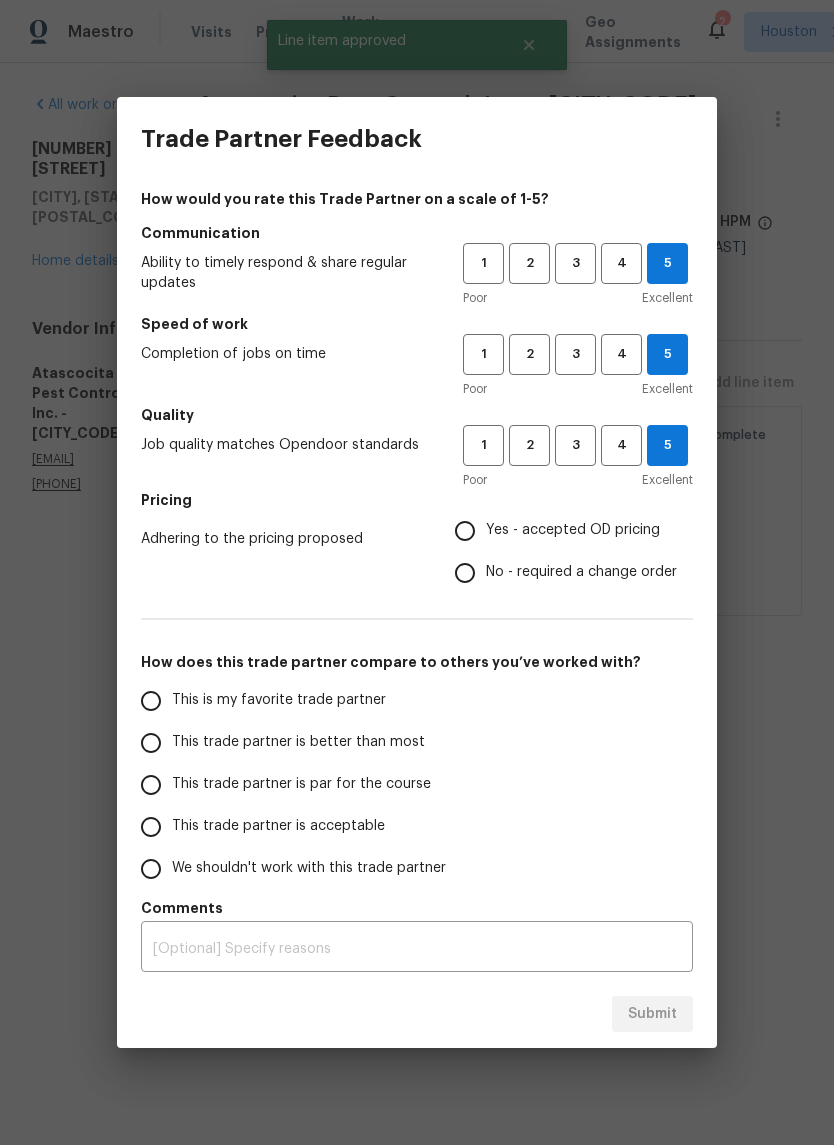 click on "No - required a change order" at bounding box center [465, 573] 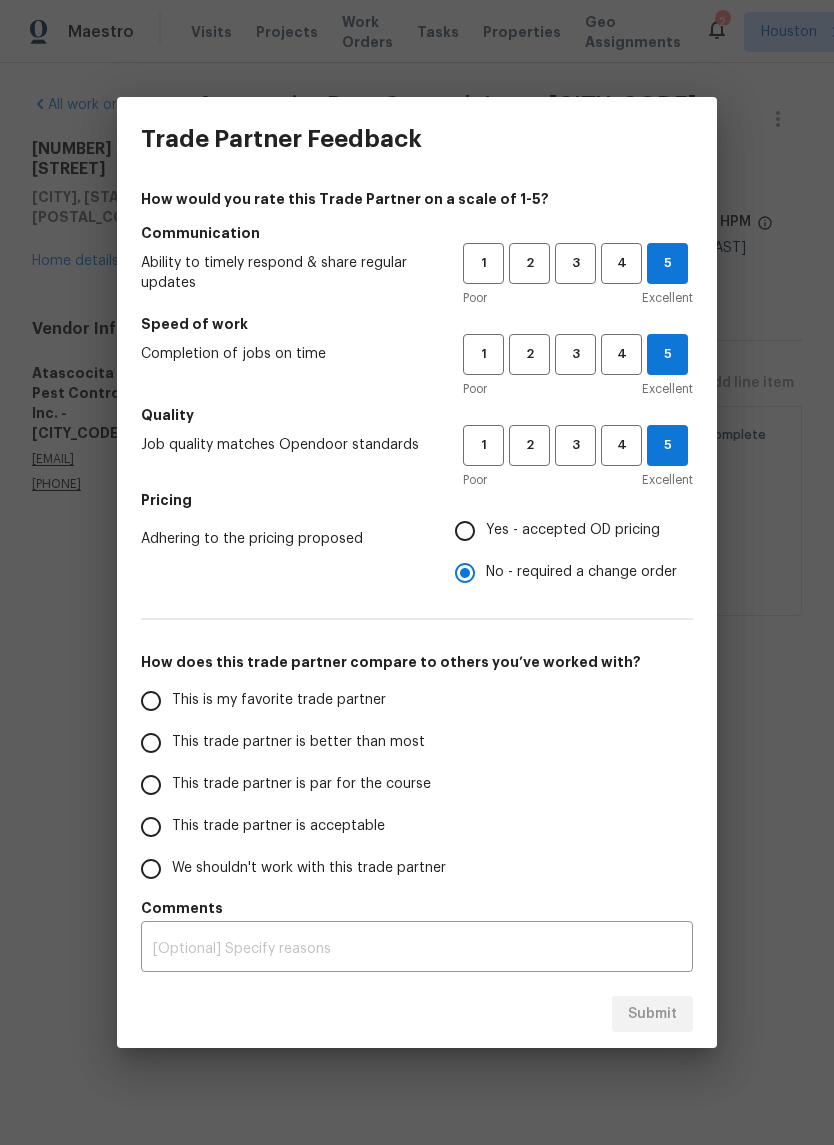 click on "This trade partner is better than most" at bounding box center [298, 742] 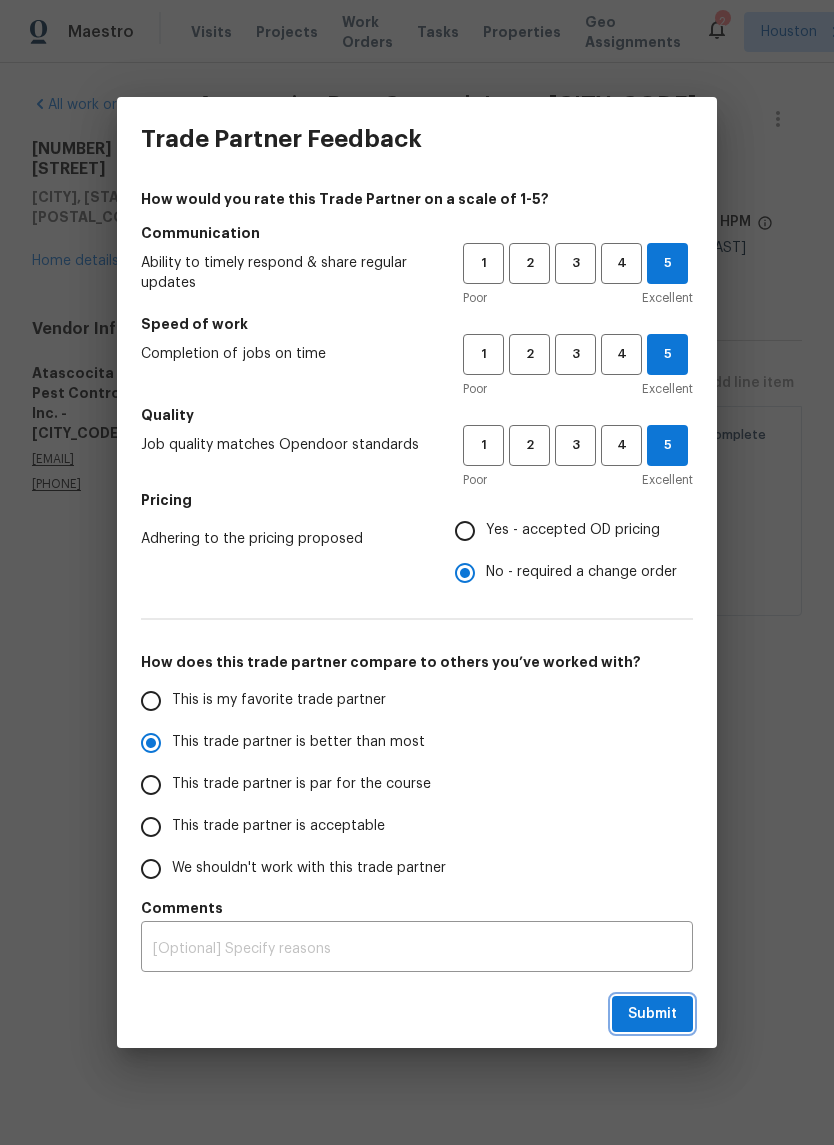 click on "Submit" at bounding box center (652, 1014) 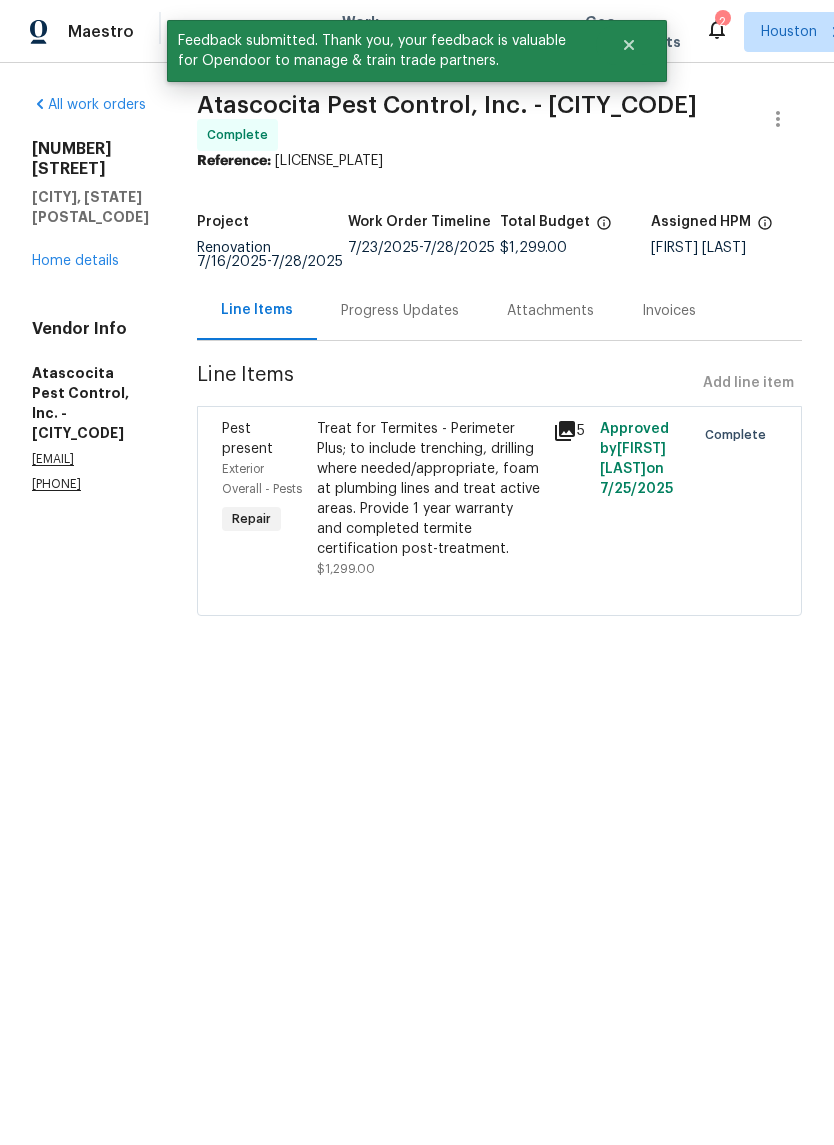 click on "Home details" at bounding box center [75, 261] 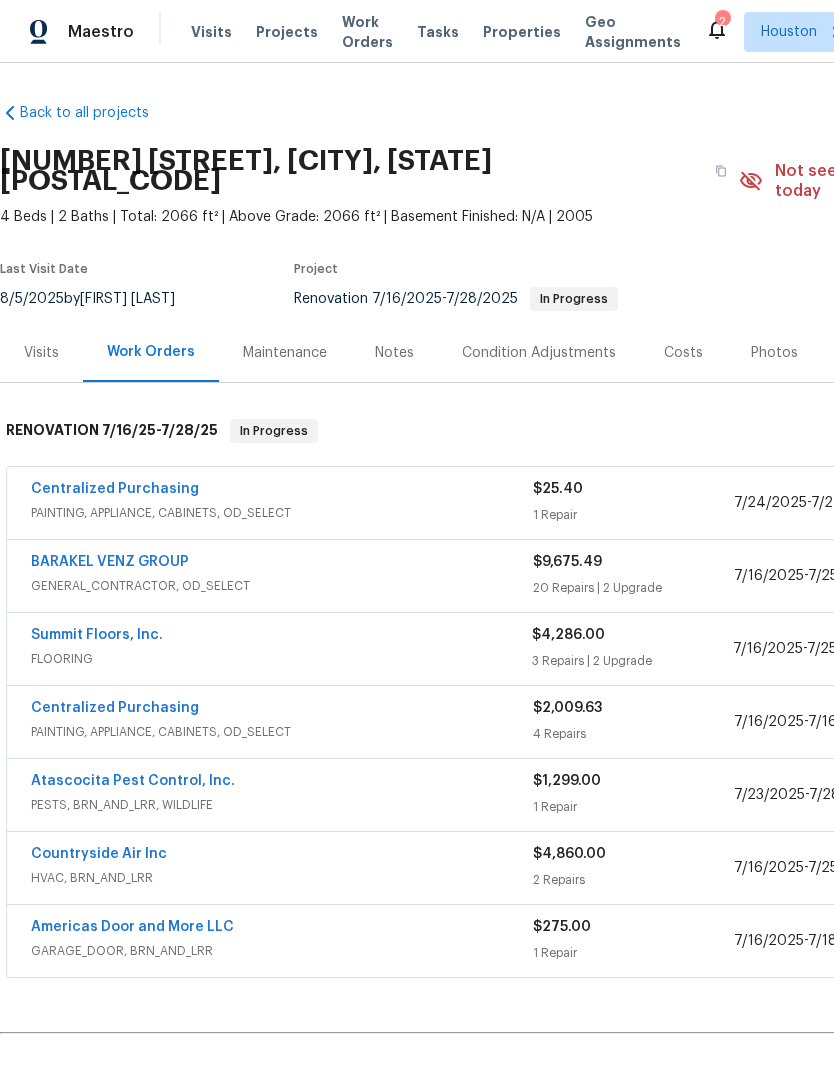 click on "Summit Floors, Inc." at bounding box center [97, 635] 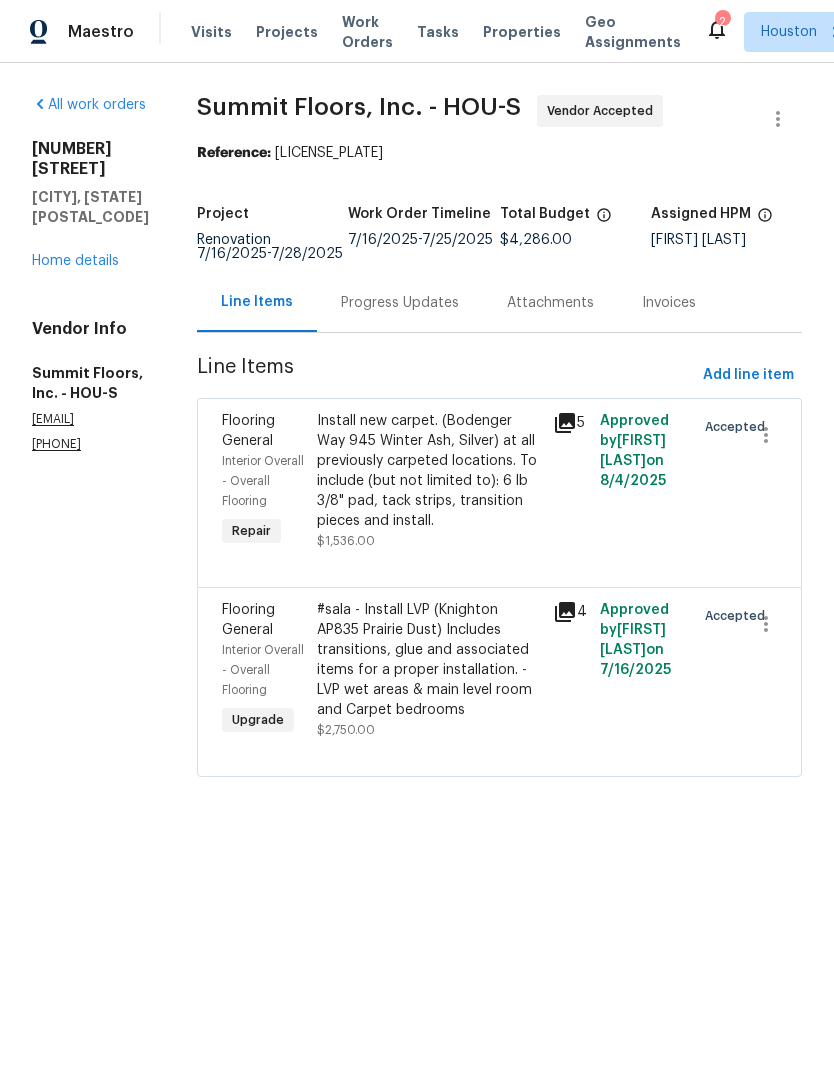 click on "Home details" at bounding box center (75, 261) 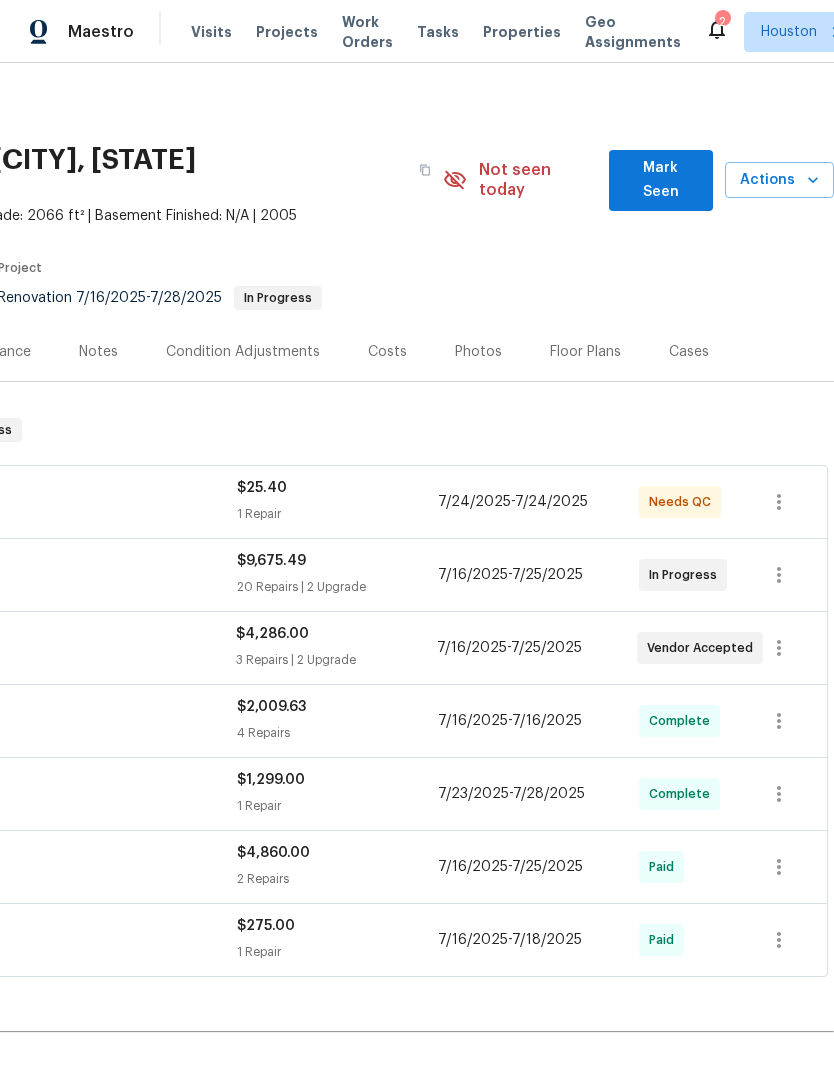 scroll, scrollTop: 1, scrollLeft: 296, axis: both 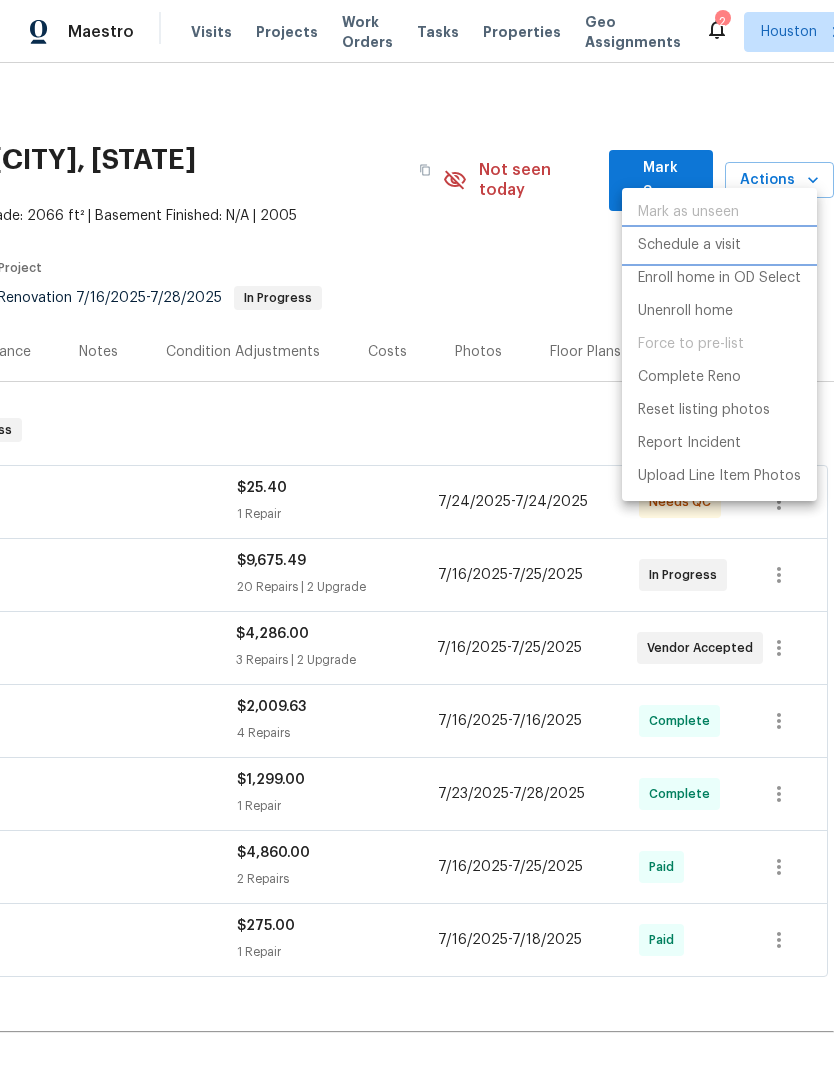 click on "Schedule a visit" at bounding box center (689, 245) 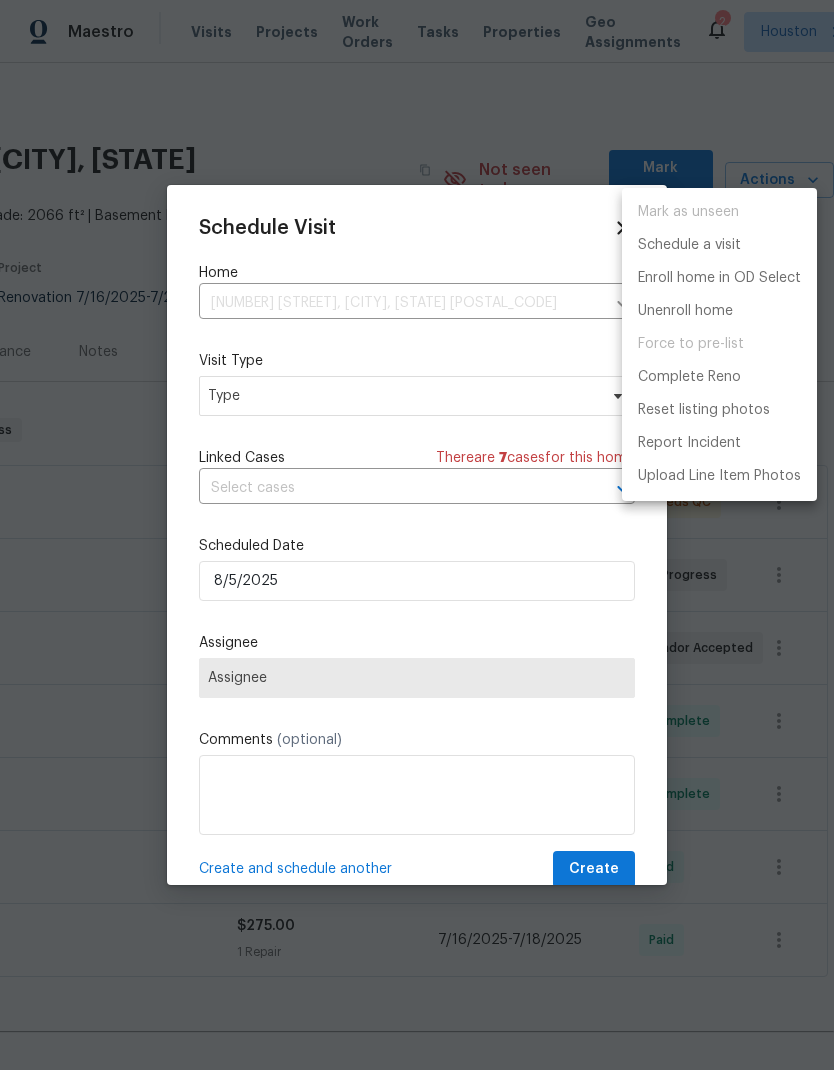 click at bounding box center [417, 535] 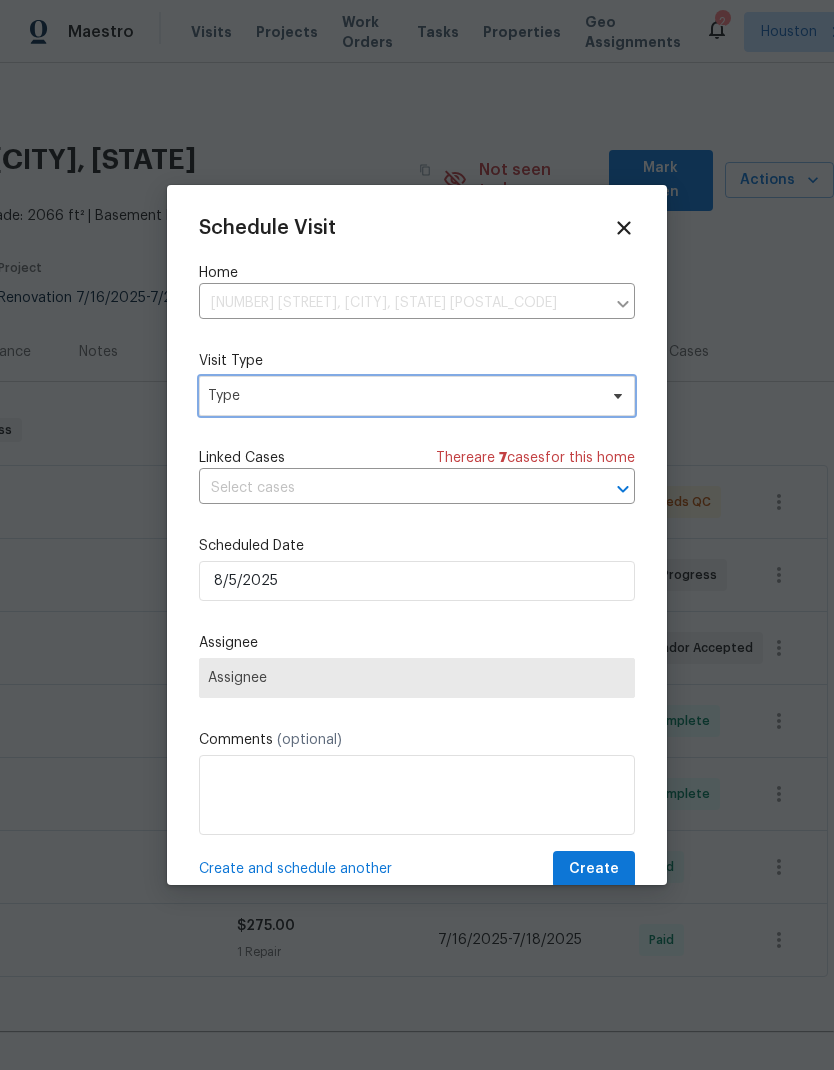 click on "Type" at bounding box center [417, 396] 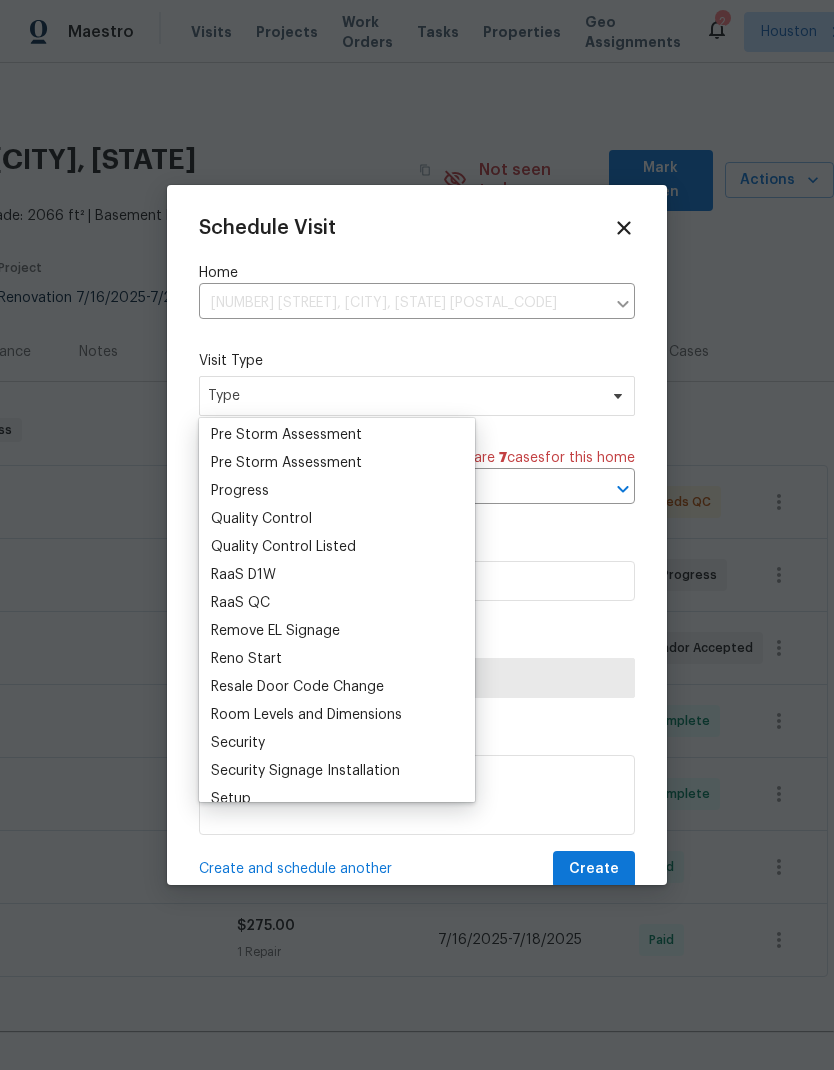 scroll, scrollTop: 1294, scrollLeft: 0, axis: vertical 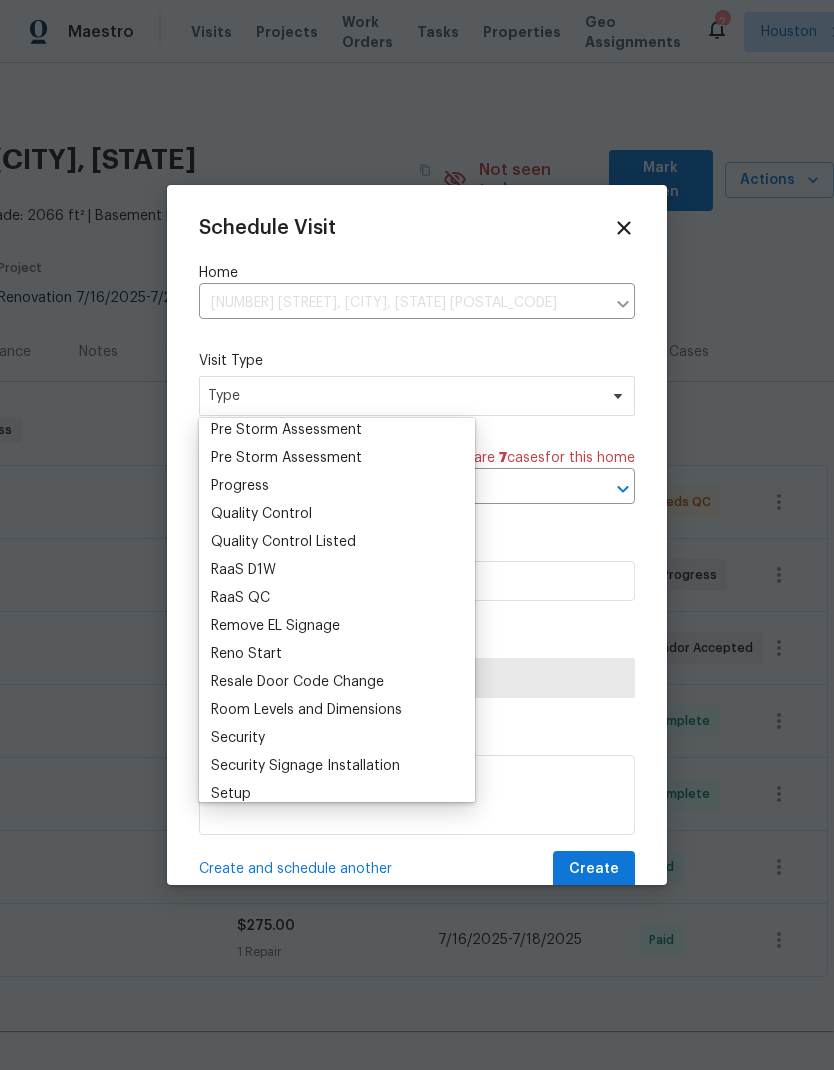 click on "Progress" at bounding box center (337, 486) 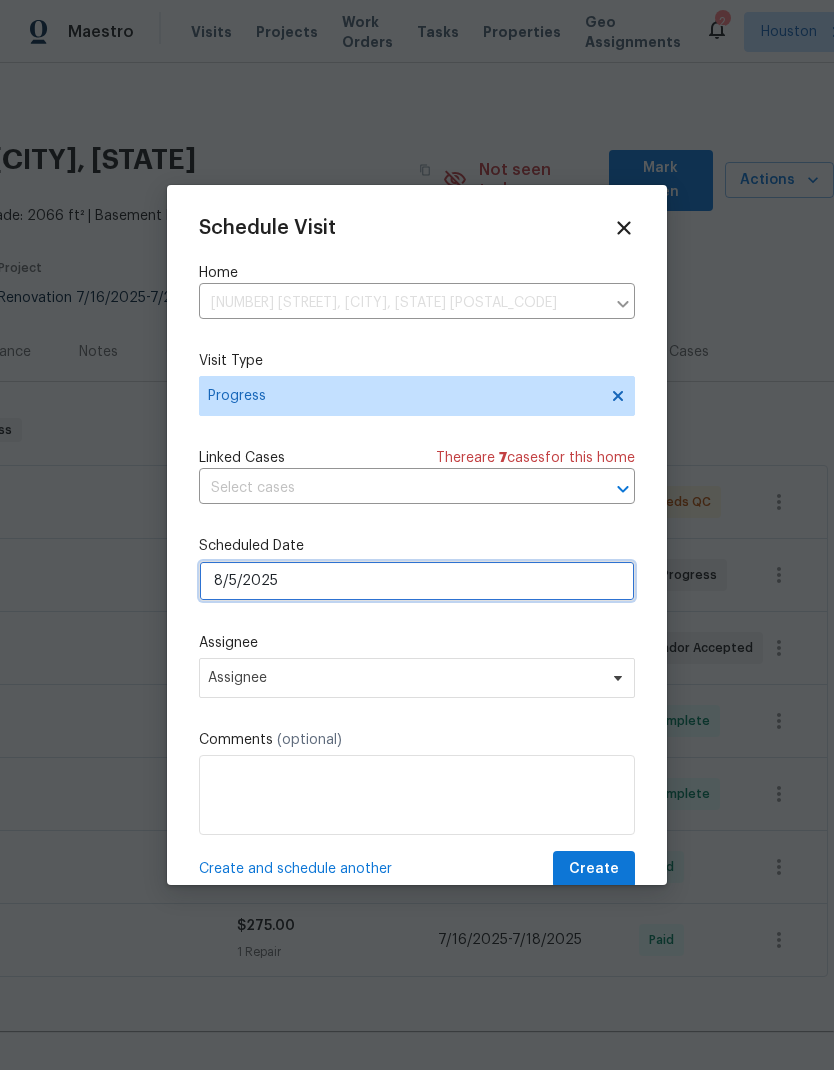 click on "8/5/2025" at bounding box center (417, 581) 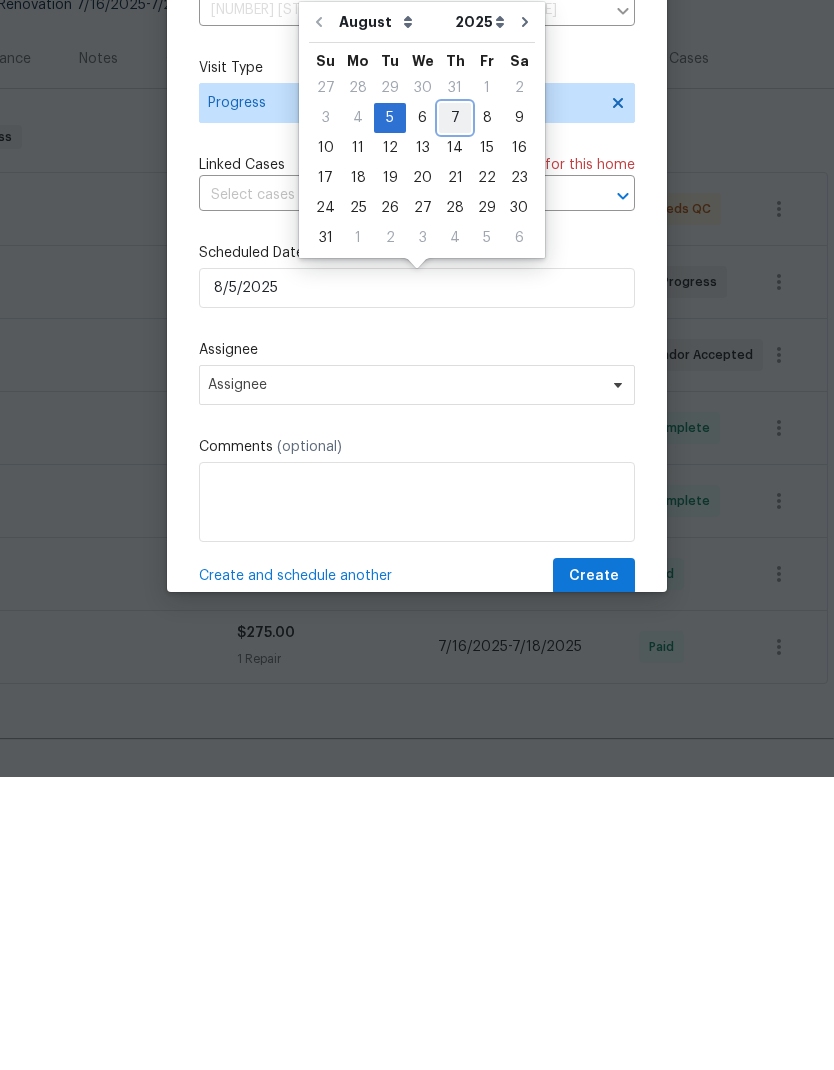 click on "7" at bounding box center (455, 411) 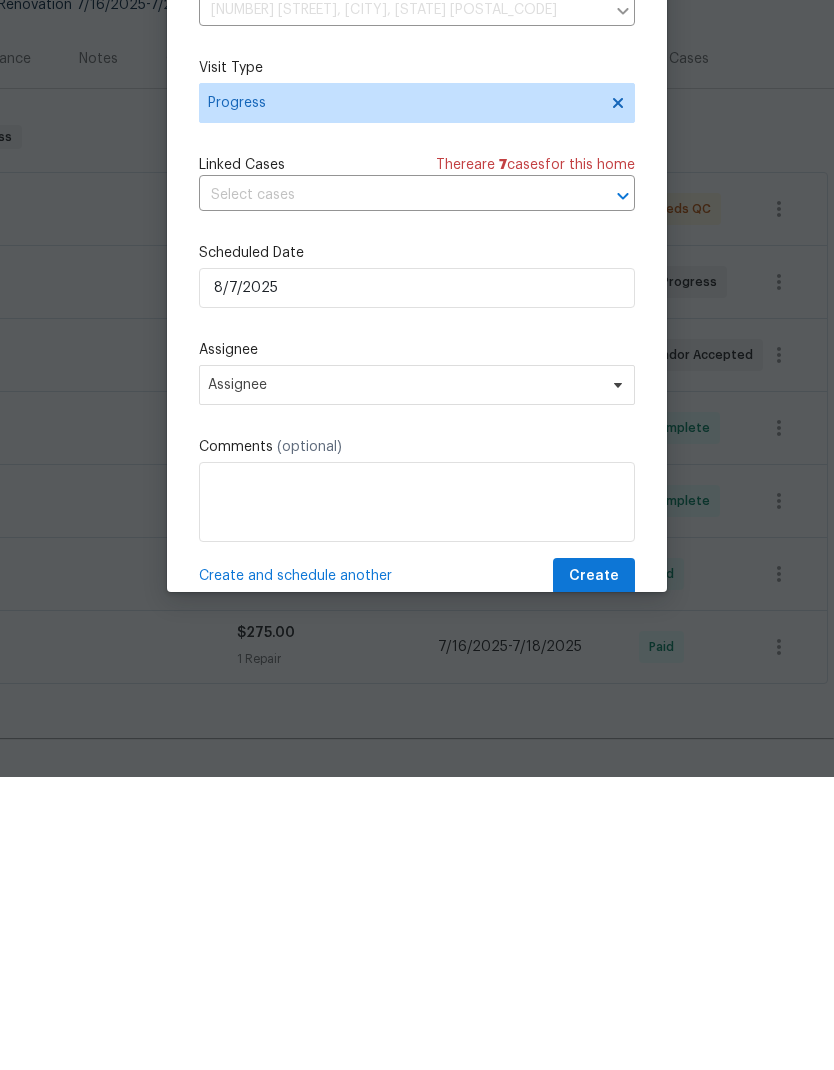 type on "8/7/2025" 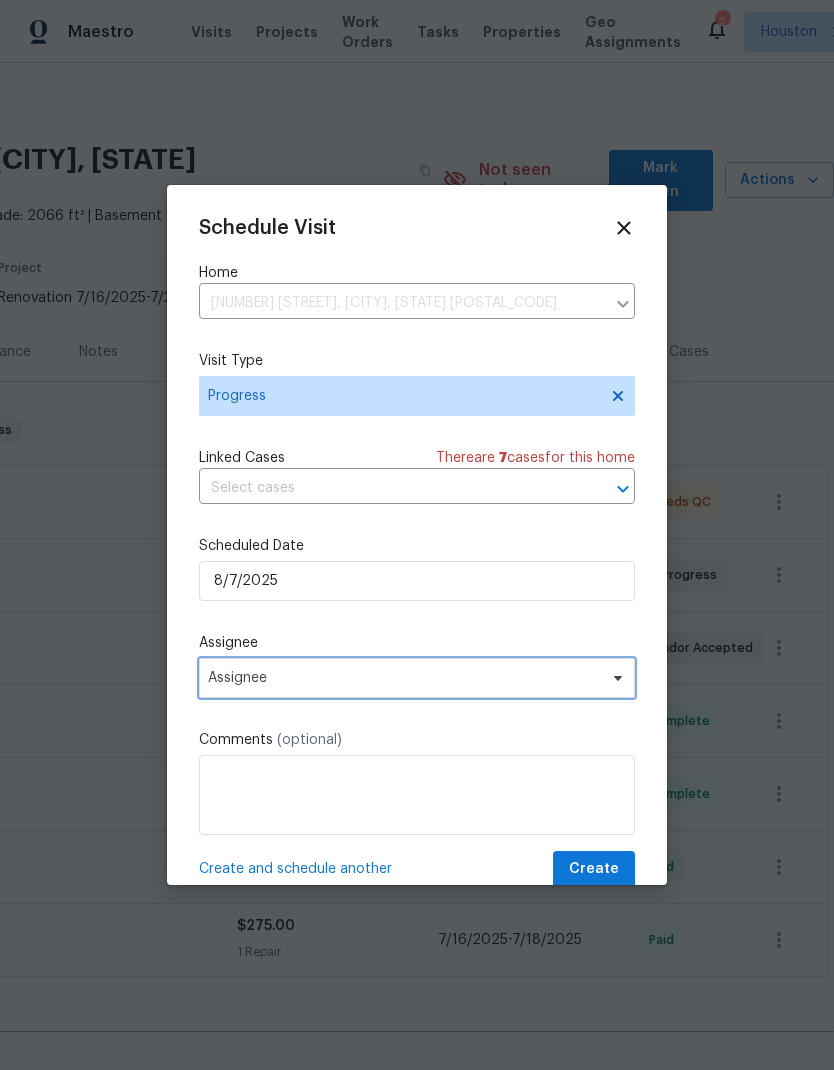 click on "Assignee" at bounding box center [404, 678] 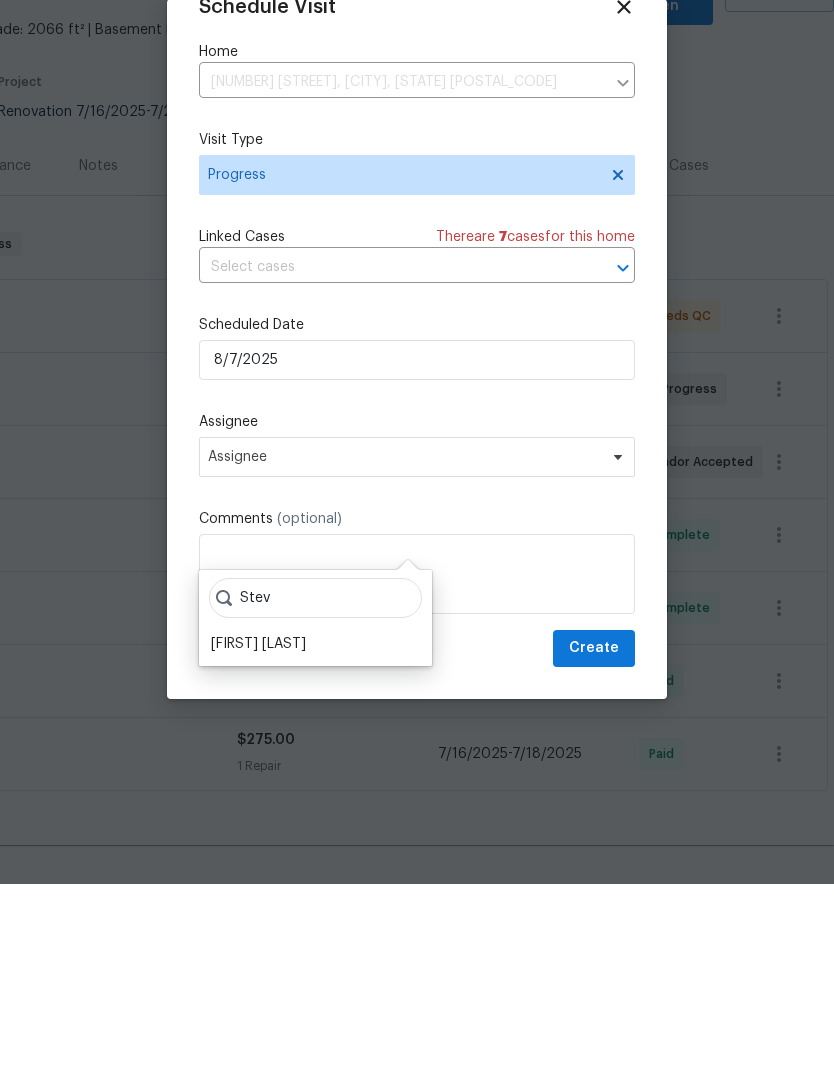 scroll, scrollTop: 39, scrollLeft: 0, axis: vertical 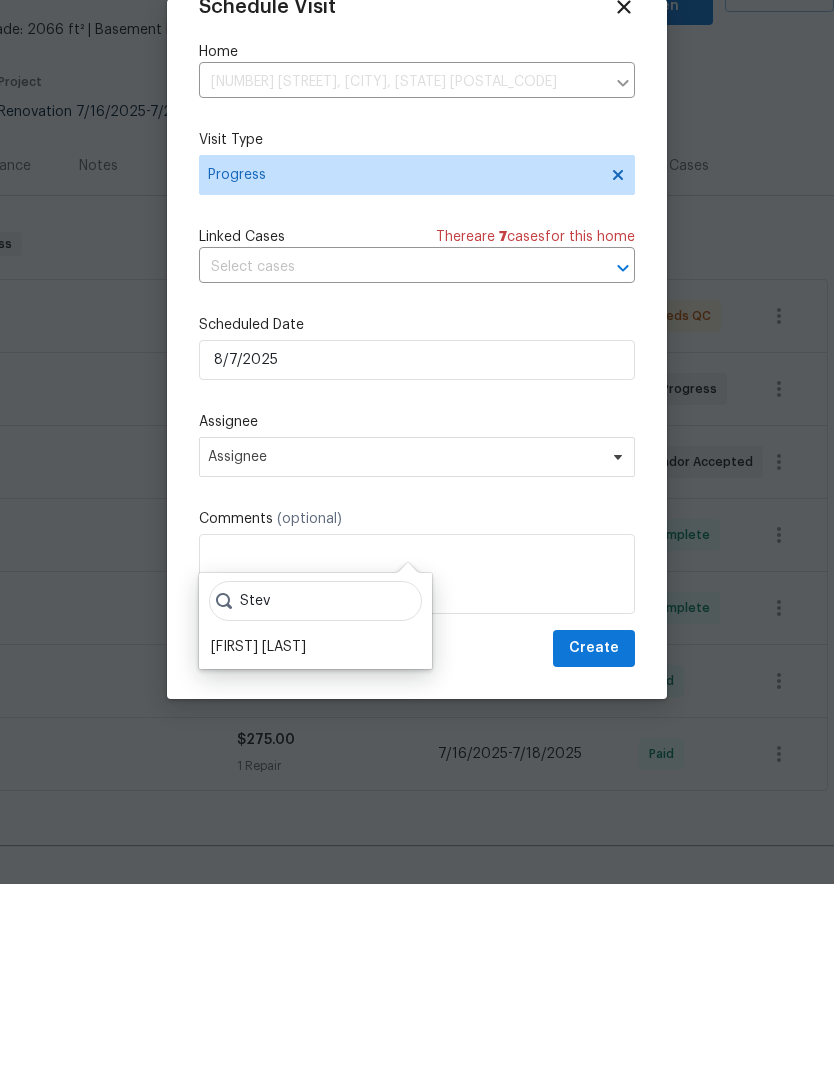 type on "Stev" 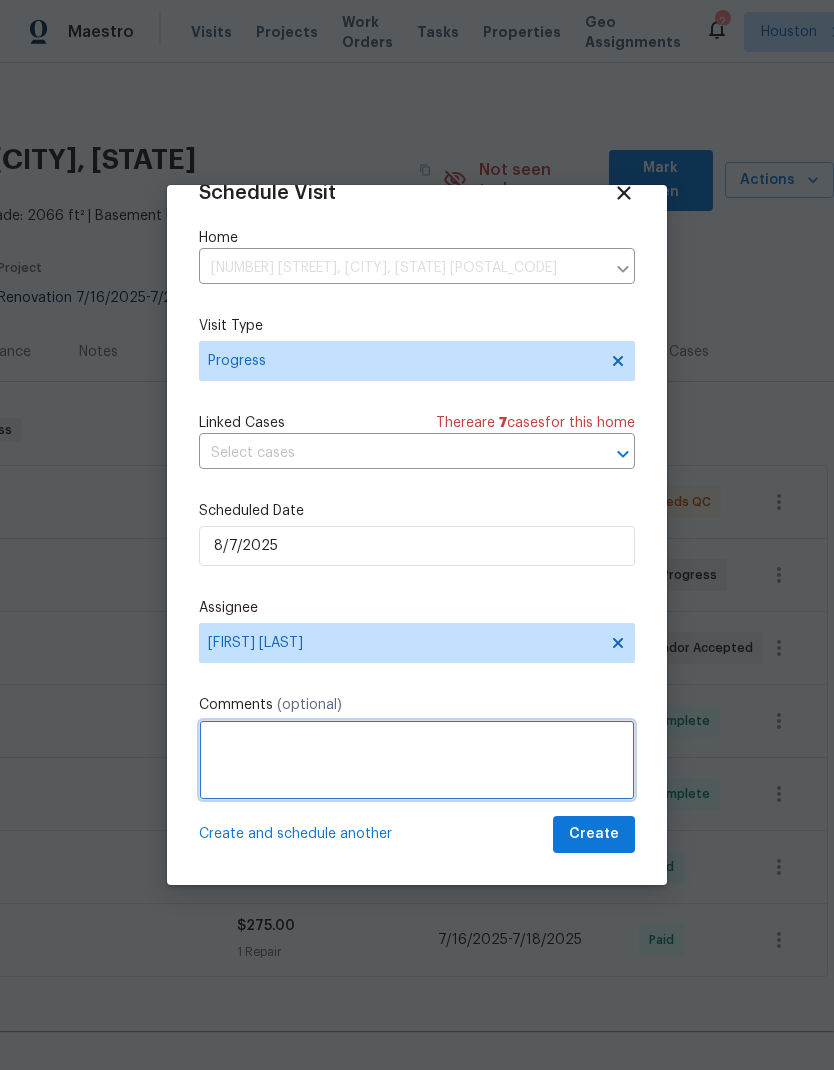 click at bounding box center (417, 760) 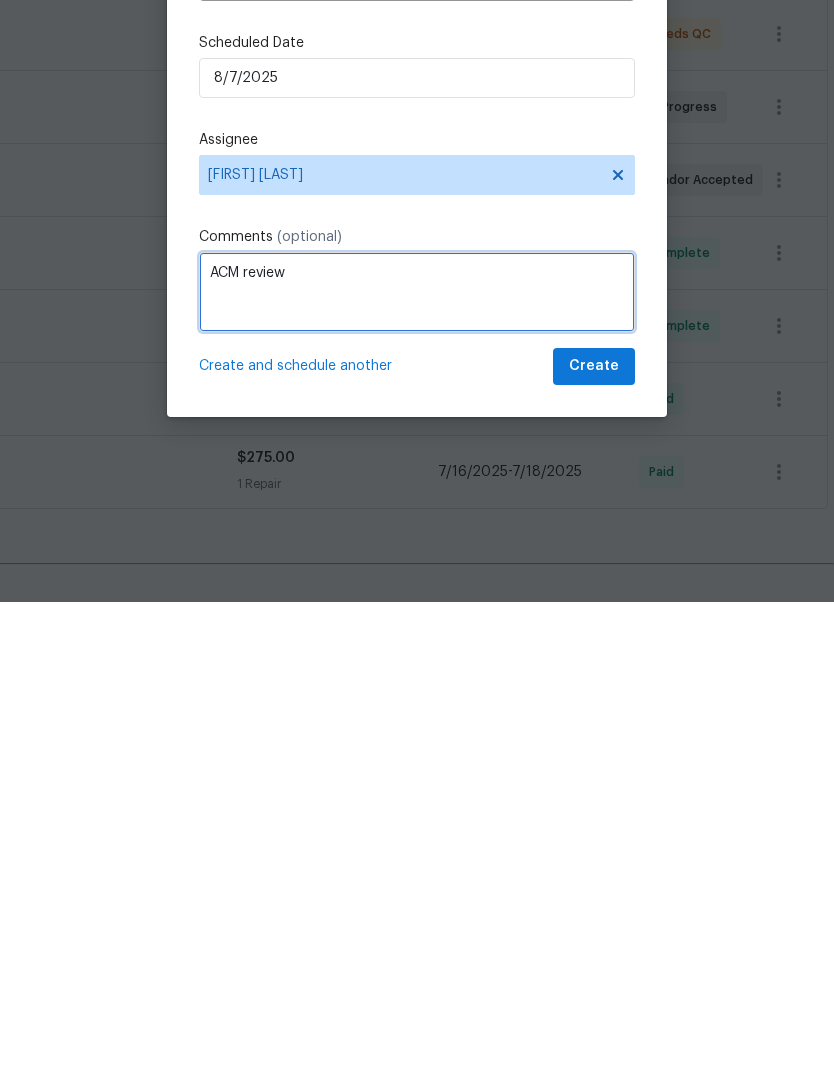 type on "ACM review" 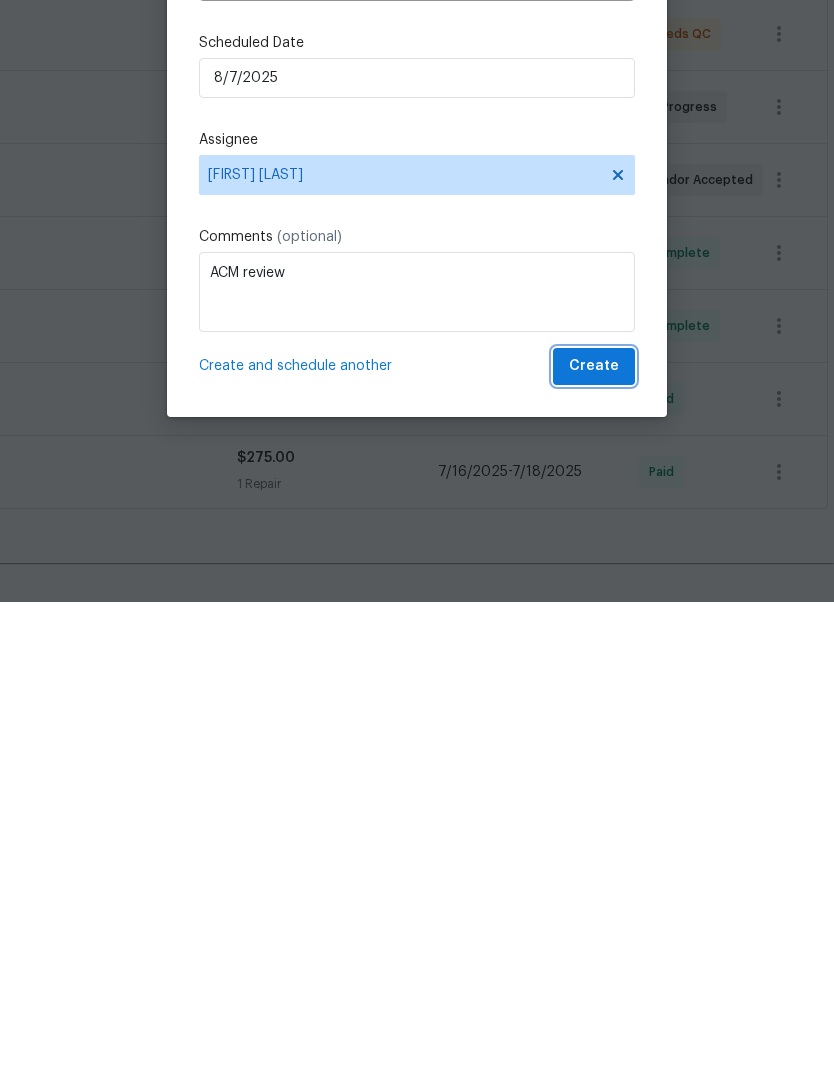 click on "Create" at bounding box center [594, 834] 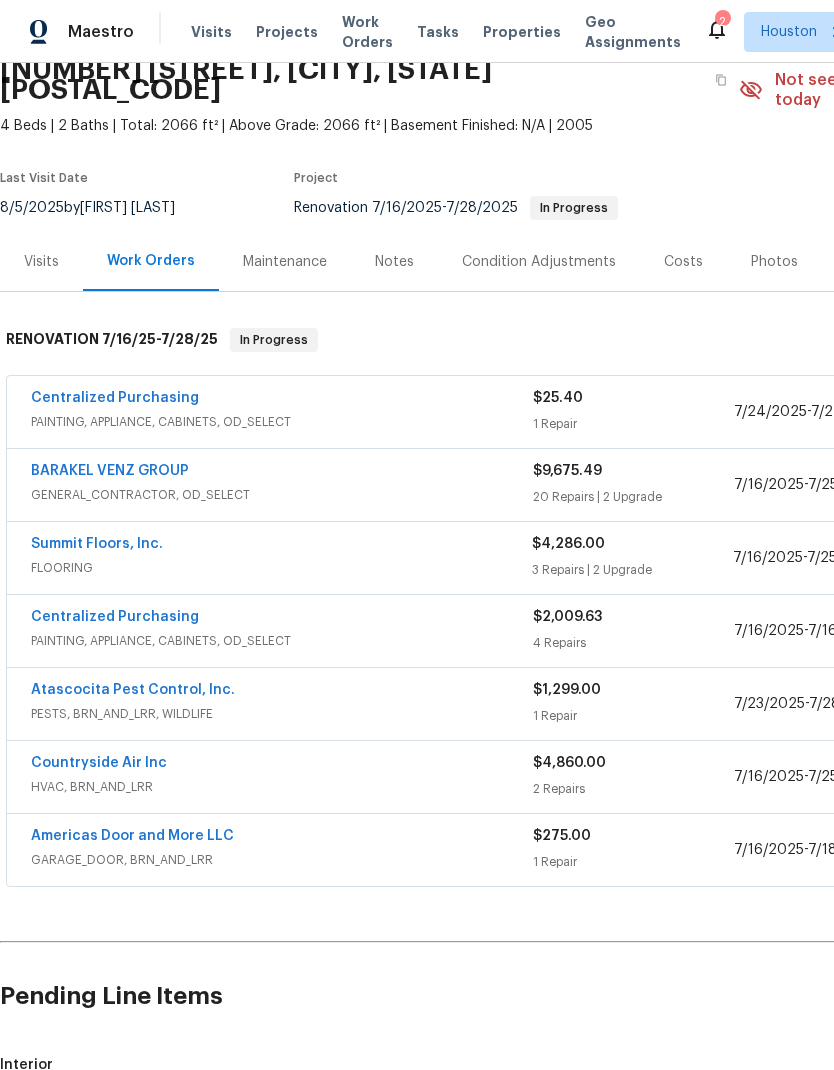 scroll, scrollTop: 90, scrollLeft: 0, axis: vertical 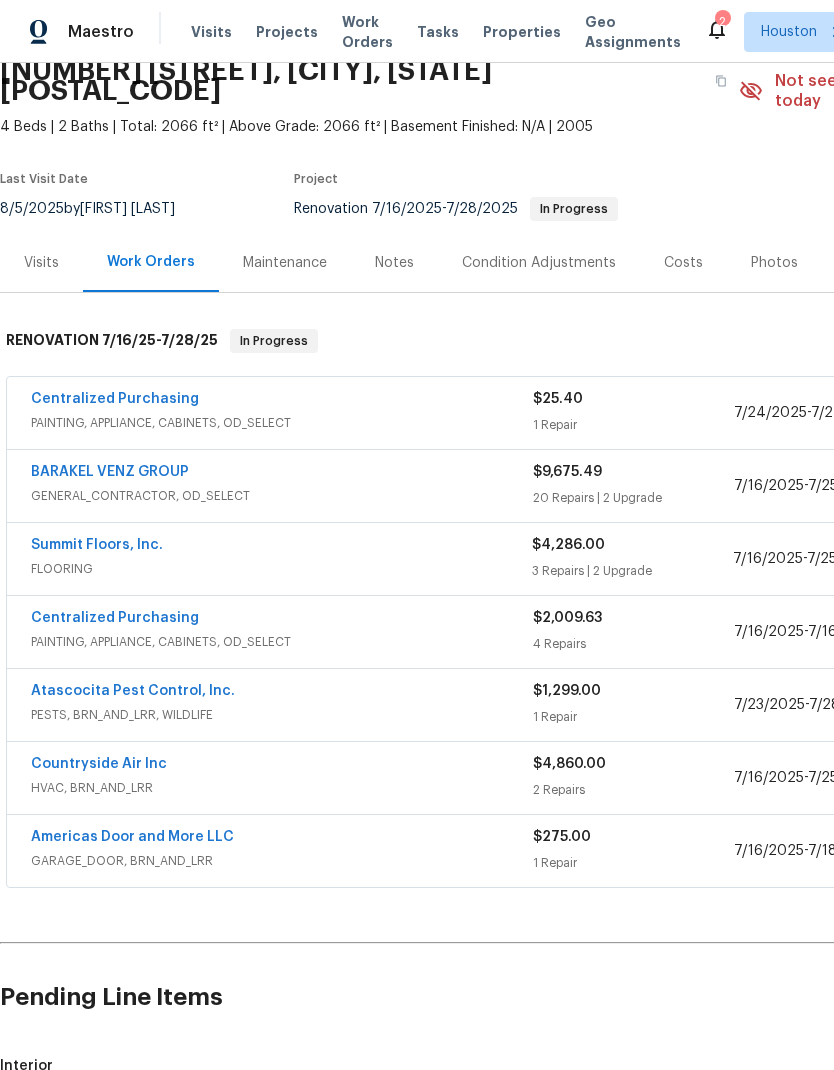 click on "Centralized Purchasing" at bounding box center [115, 399] 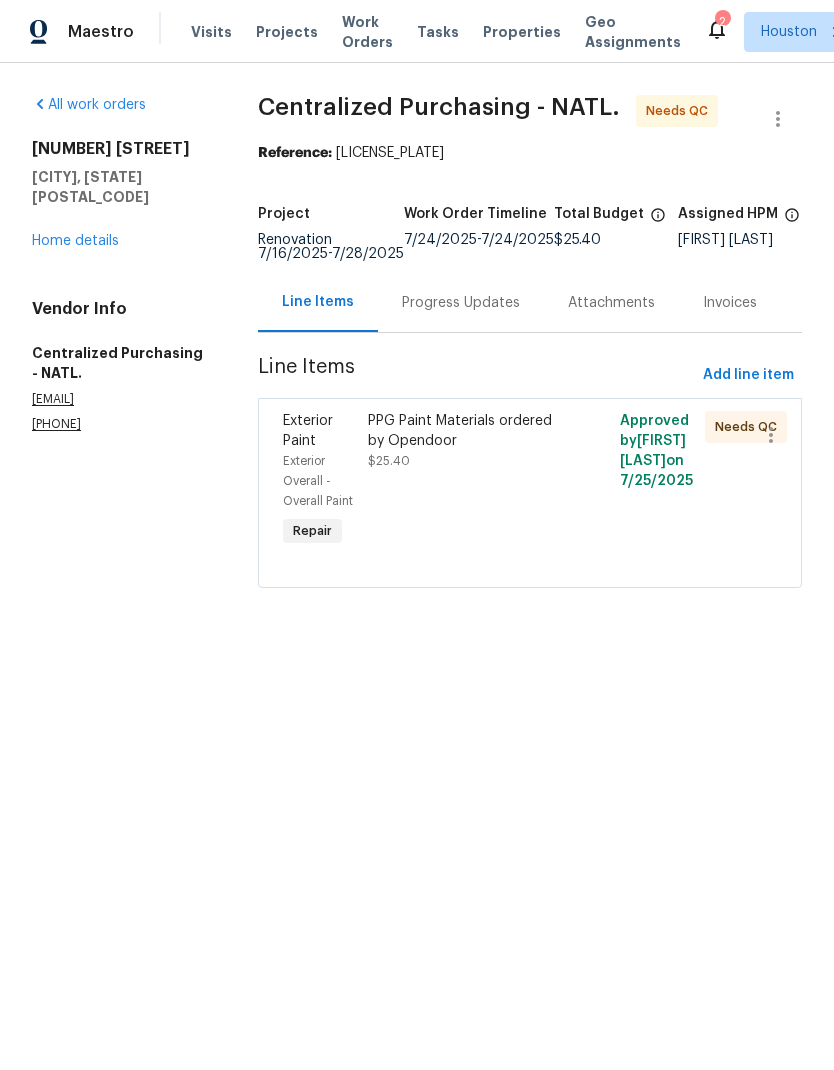 click on "PPG Paint Materials ordered by Opendoor" at bounding box center [467, 431] 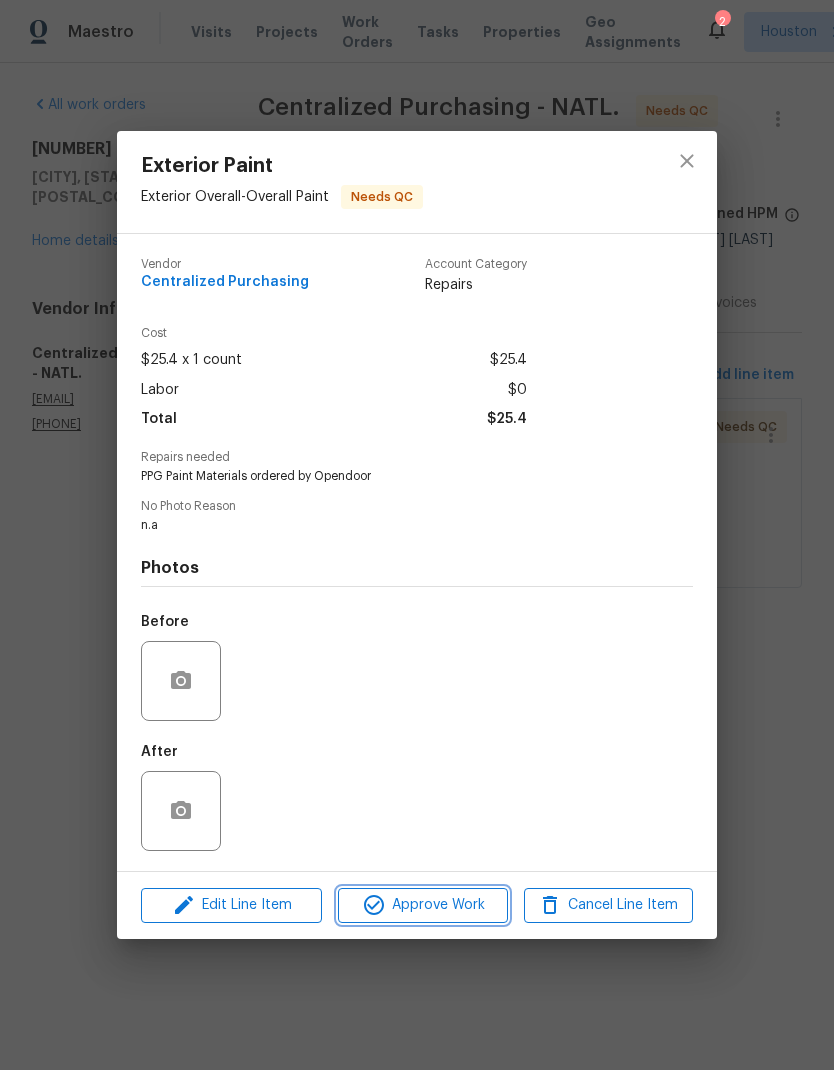 click on "Approve Work" at bounding box center [422, 905] 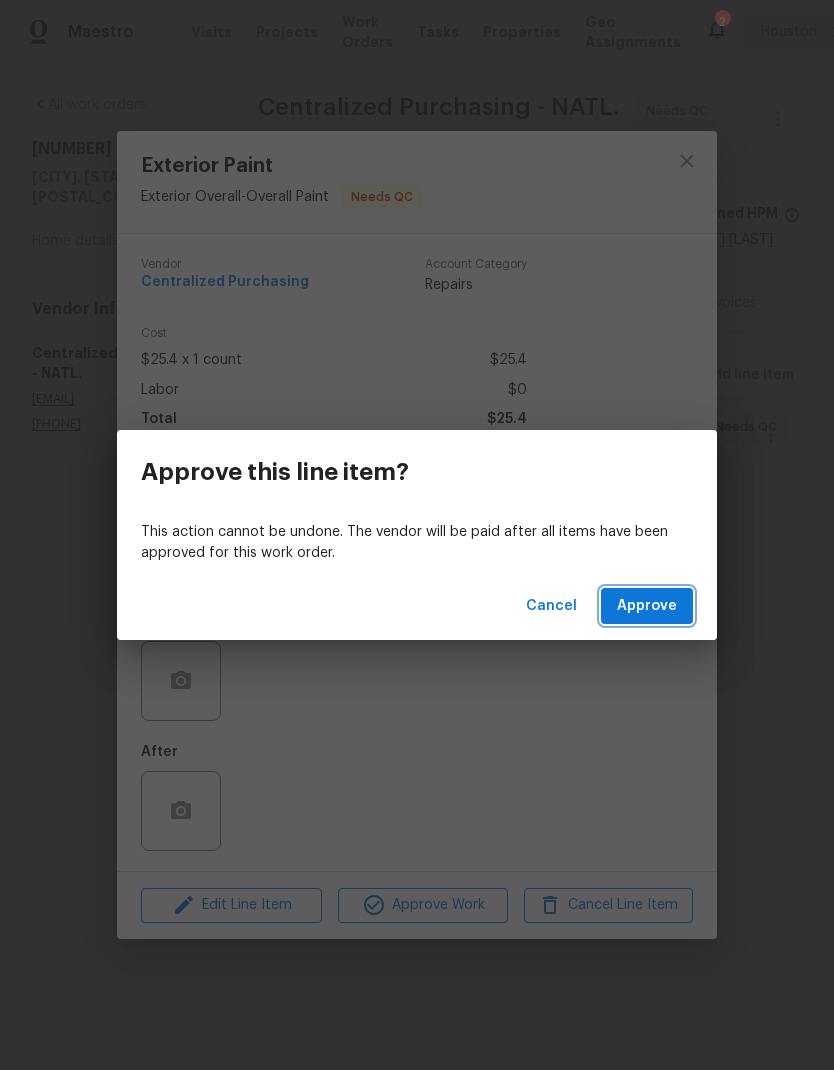 click on "Approve" at bounding box center (647, 606) 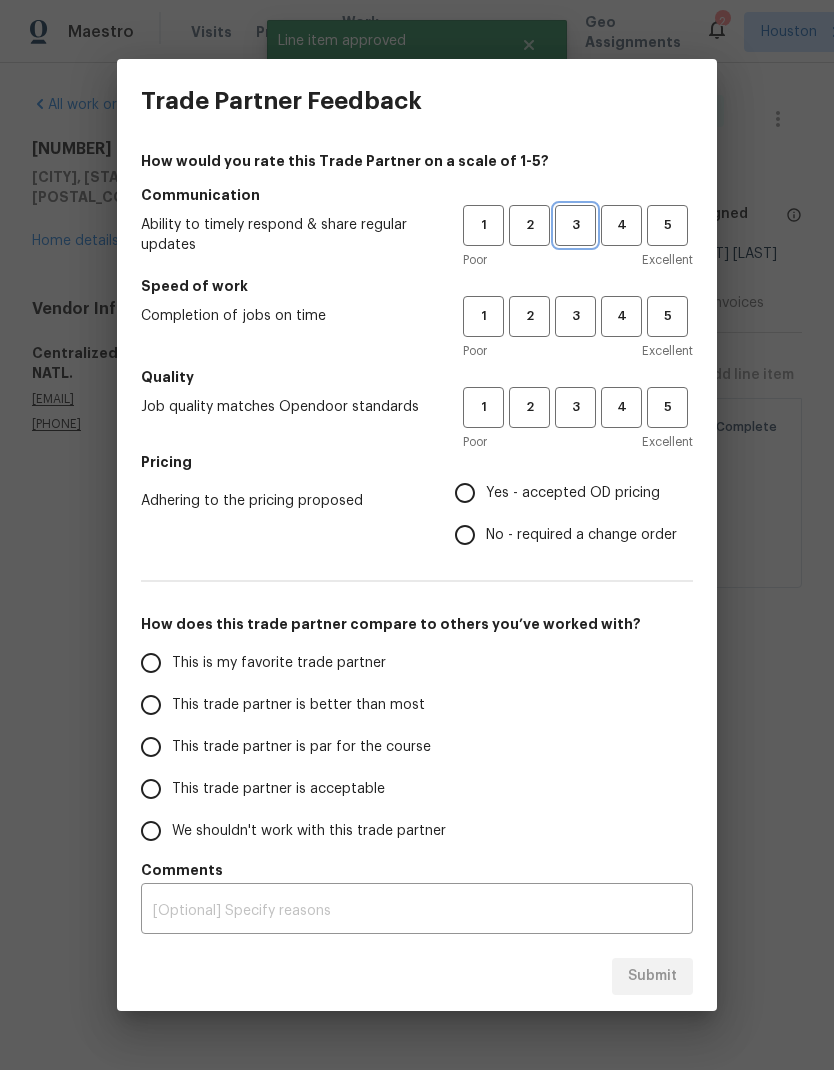 click on "3" at bounding box center [575, 225] 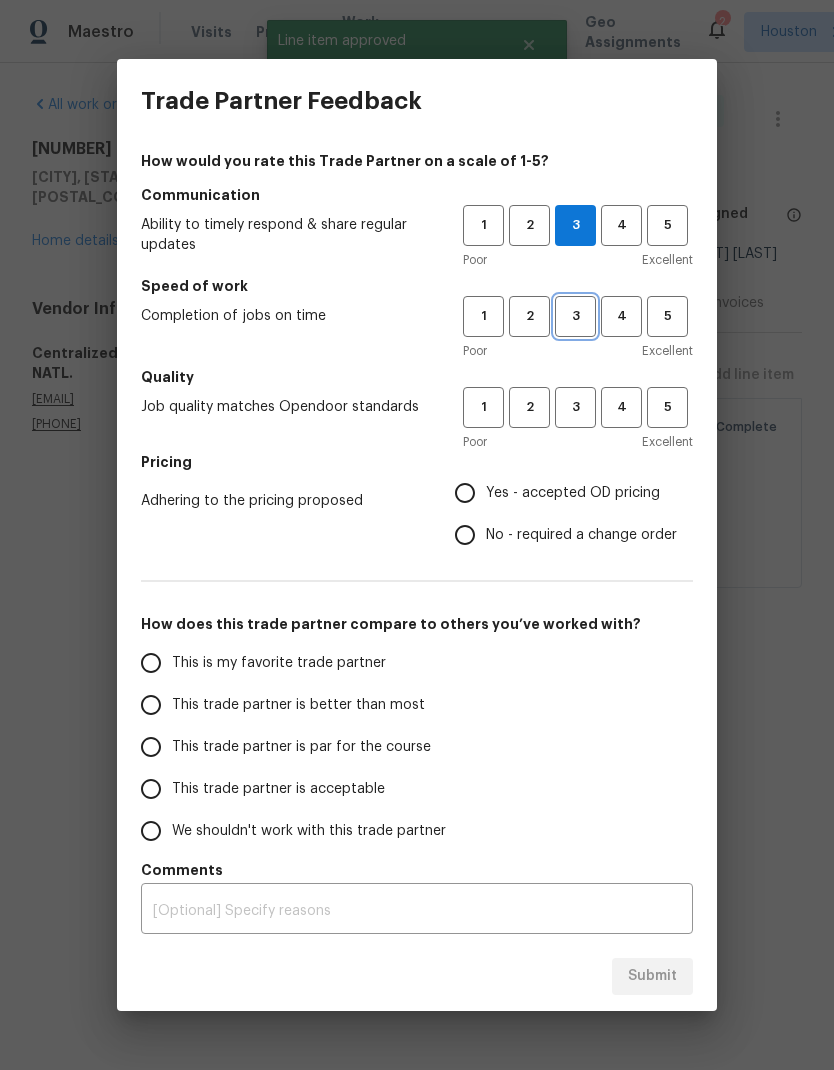 click on "3" at bounding box center (575, 316) 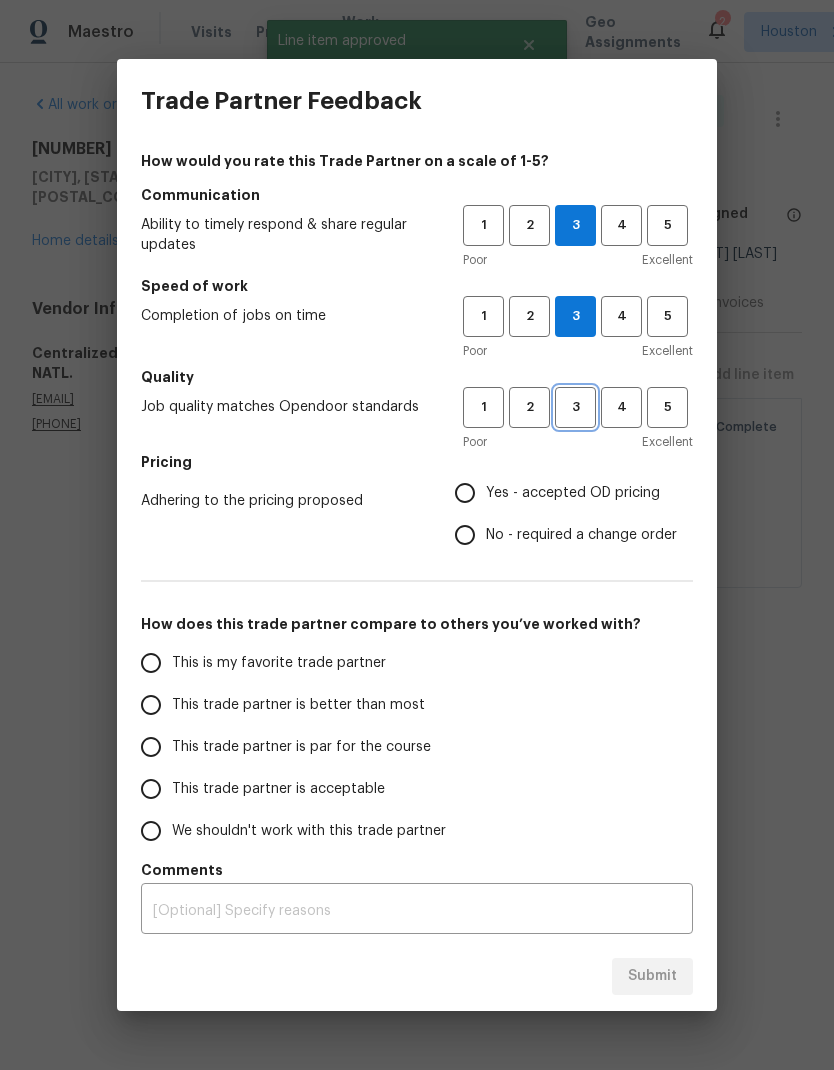 click on "3" at bounding box center (575, 407) 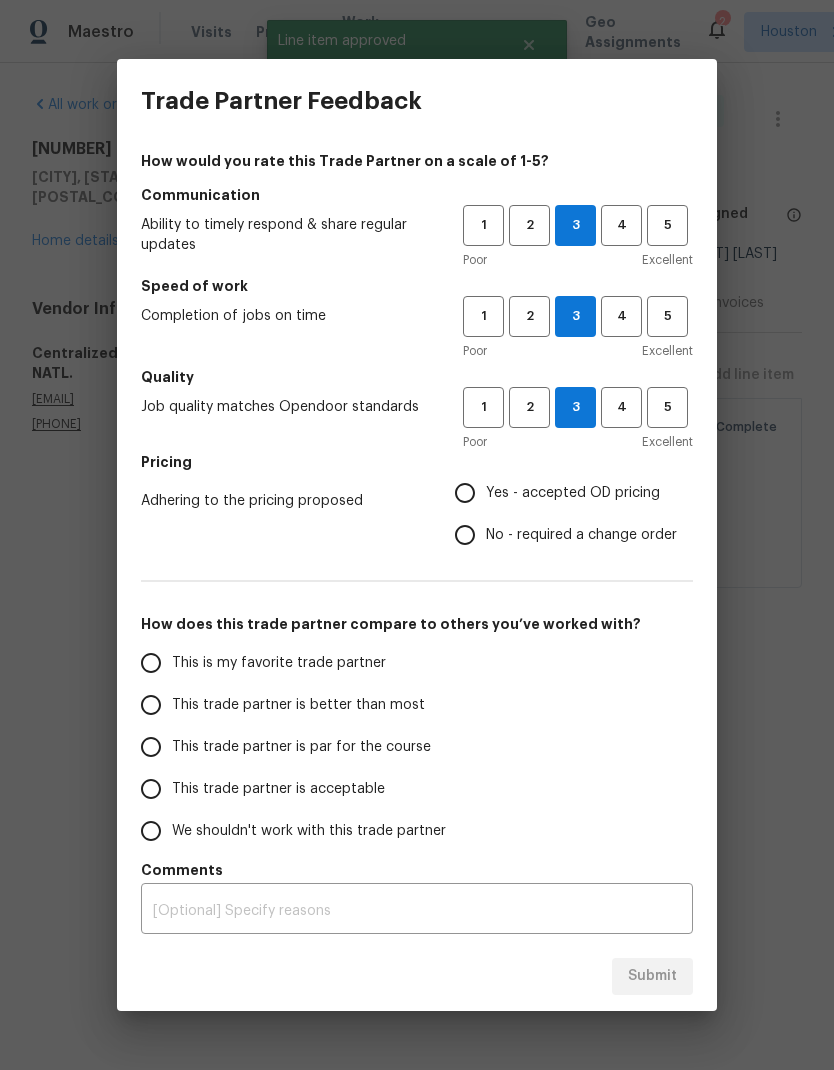 click on "Yes - accepted OD pricing" at bounding box center [465, 493] 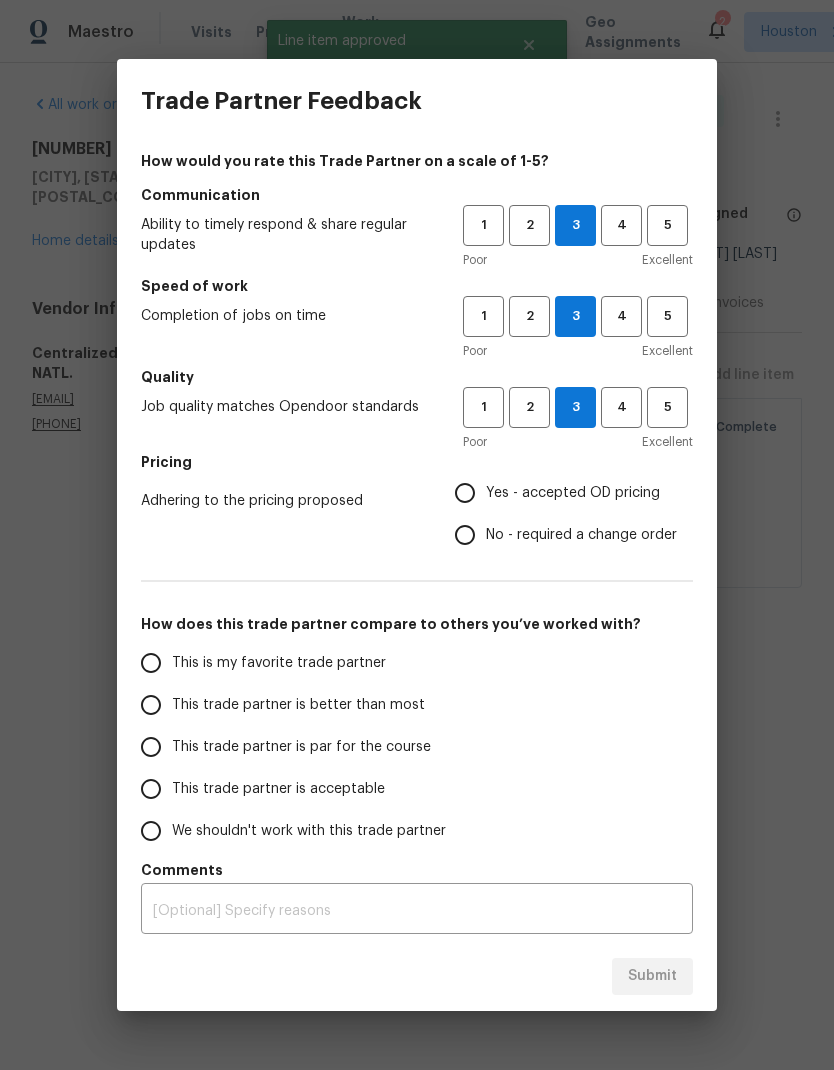 radio on "true" 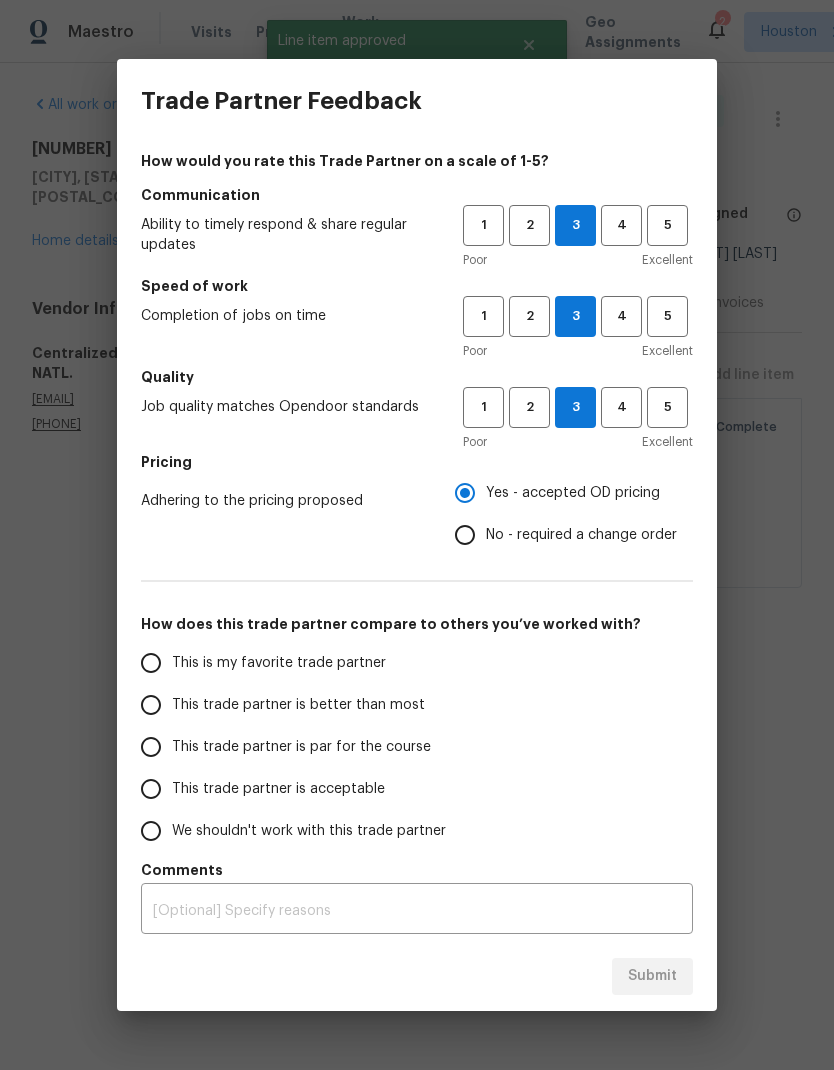 click on "This trade partner is par for the course" at bounding box center (288, 747) 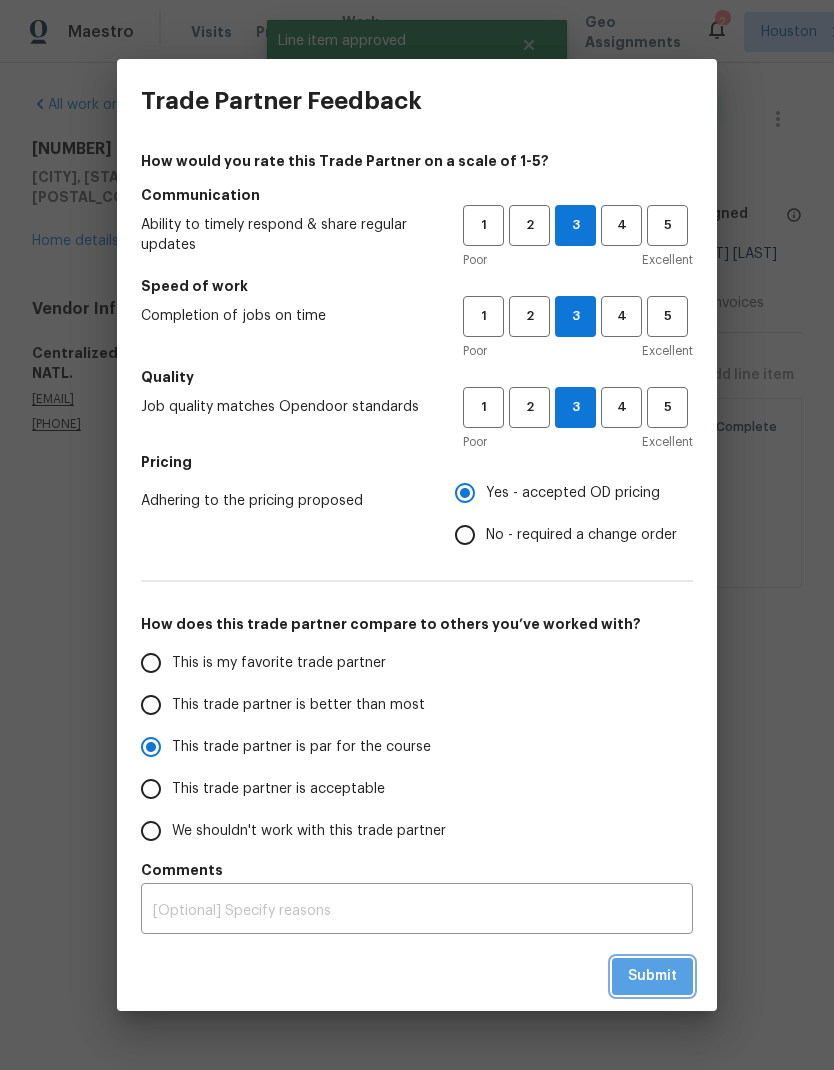 click on "Submit" at bounding box center [652, 976] 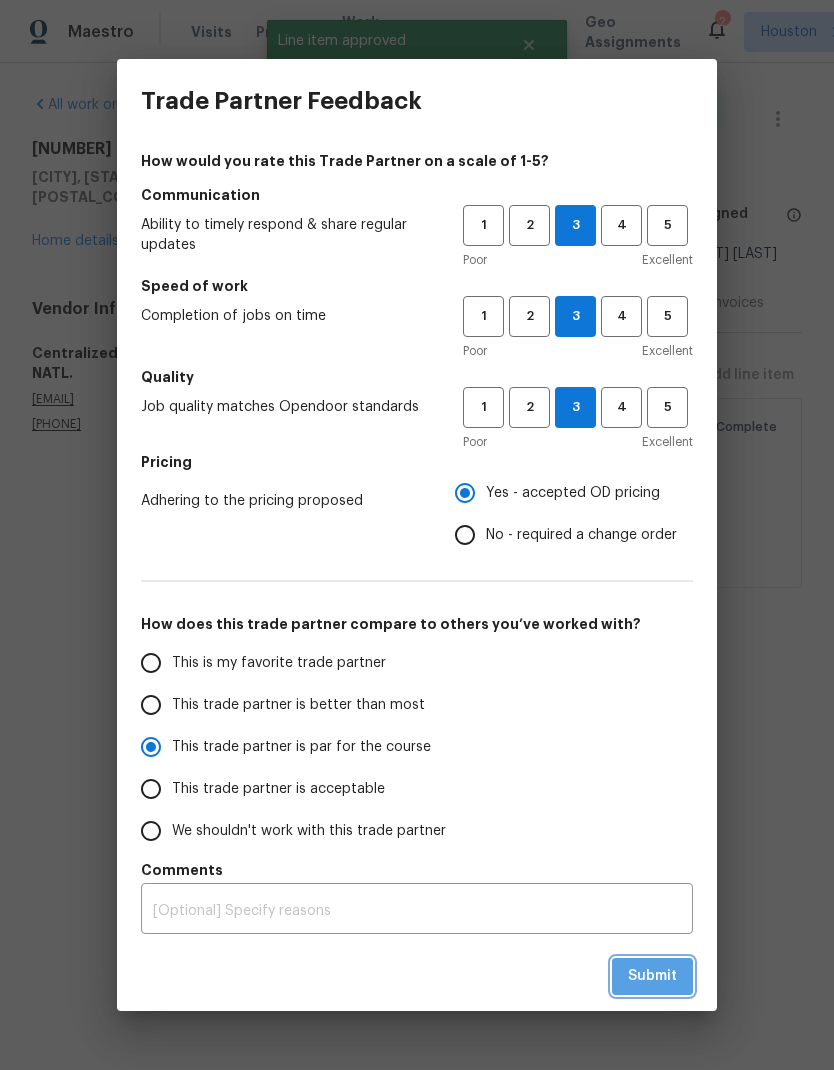 radio on "true" 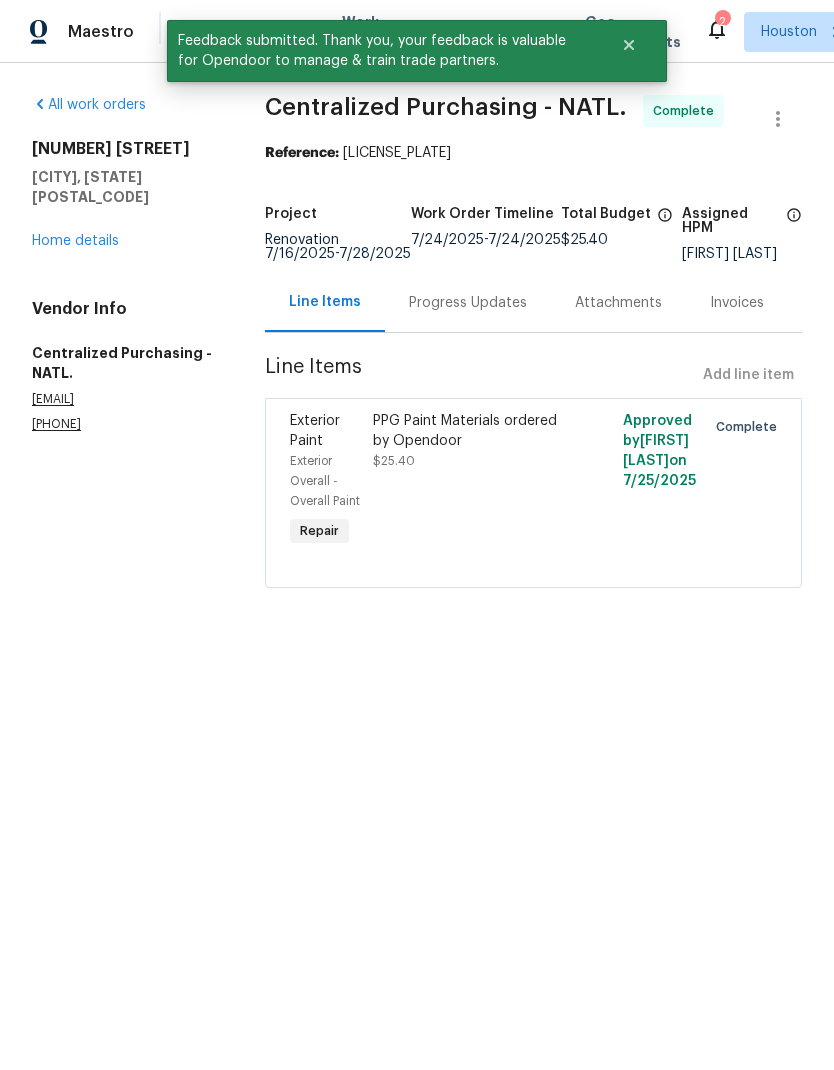 click on "3530 Glowing Horizon Rd Pasadena, TX 77503 Home details" at bounding box center [124, 195] 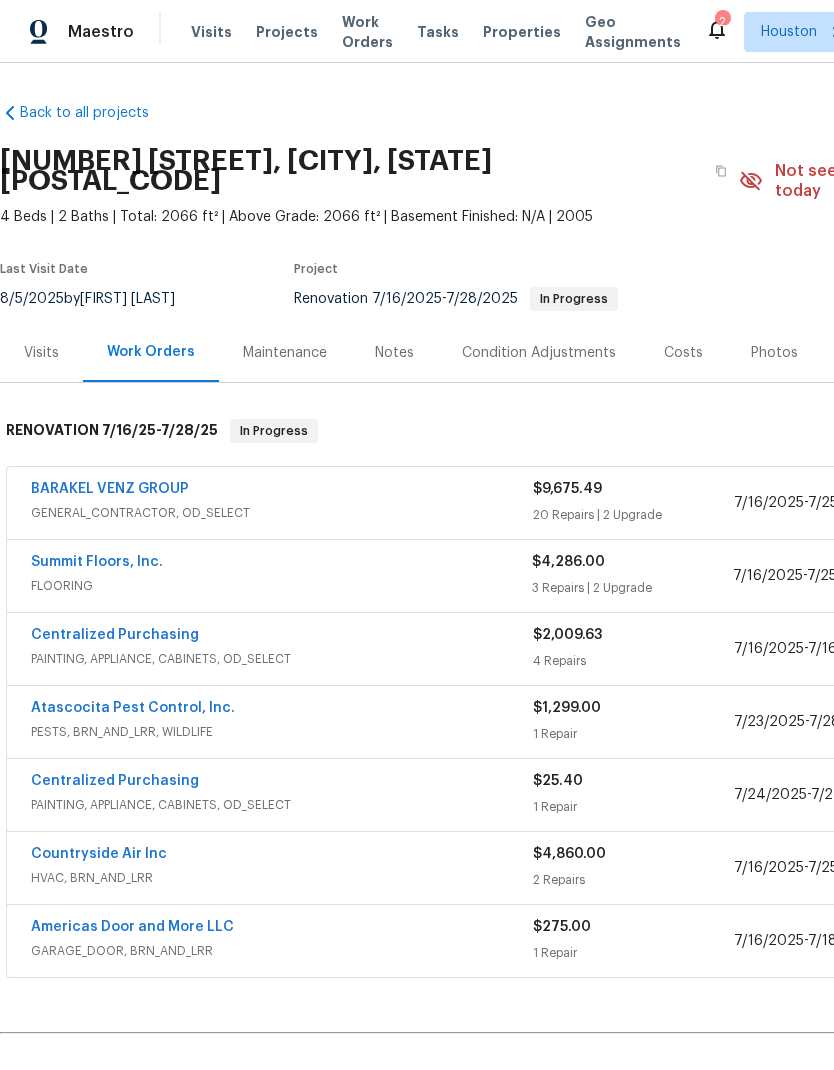 scroll, scrollTop: 0, scrollLeft: 0, axis: both 